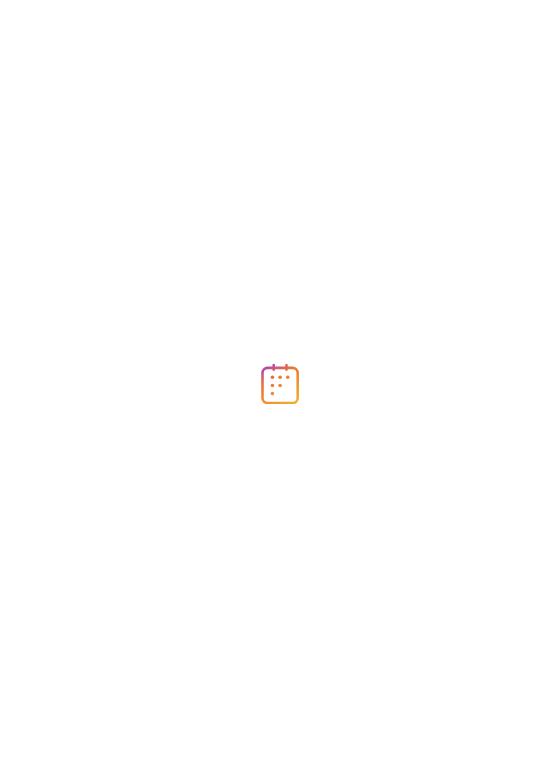 scroll, scrollTop: 0, scrollLeft: 0, axis: both 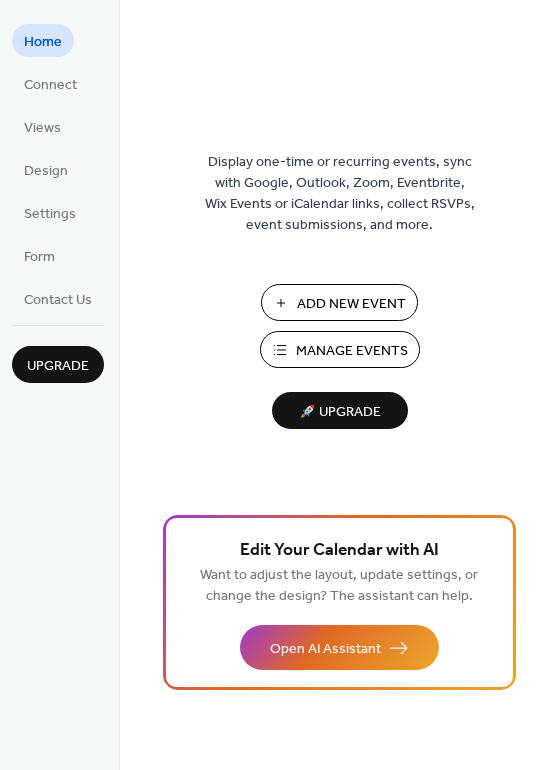 click on "Manage Events" at bounding box center [352, 351] 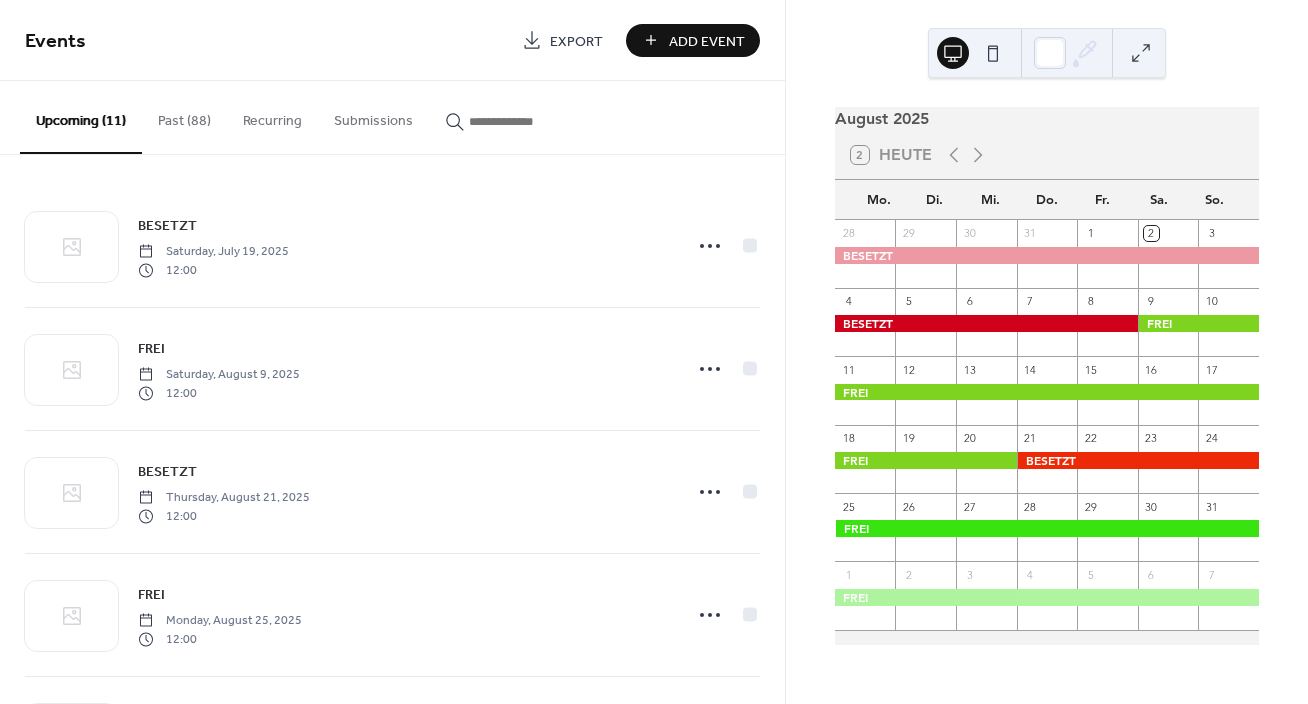 scroll, scrollTop: 0, scrollLeft: 0, axis: both 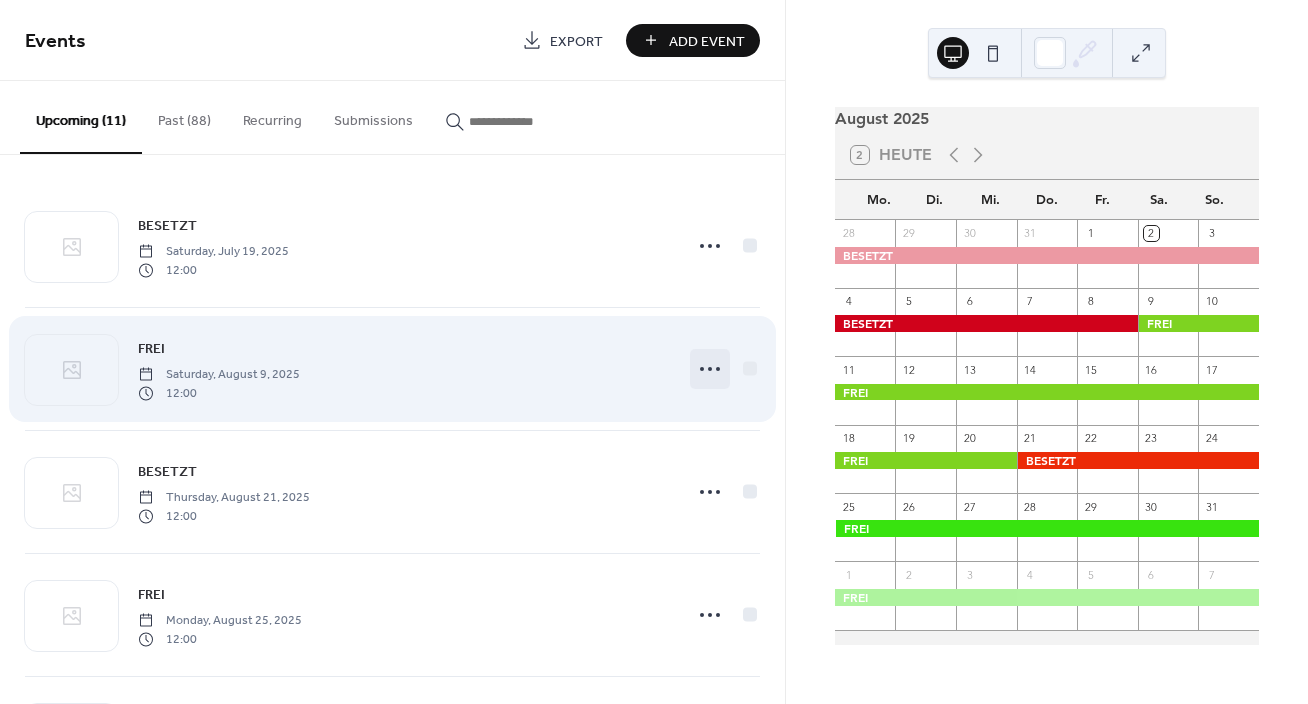 click 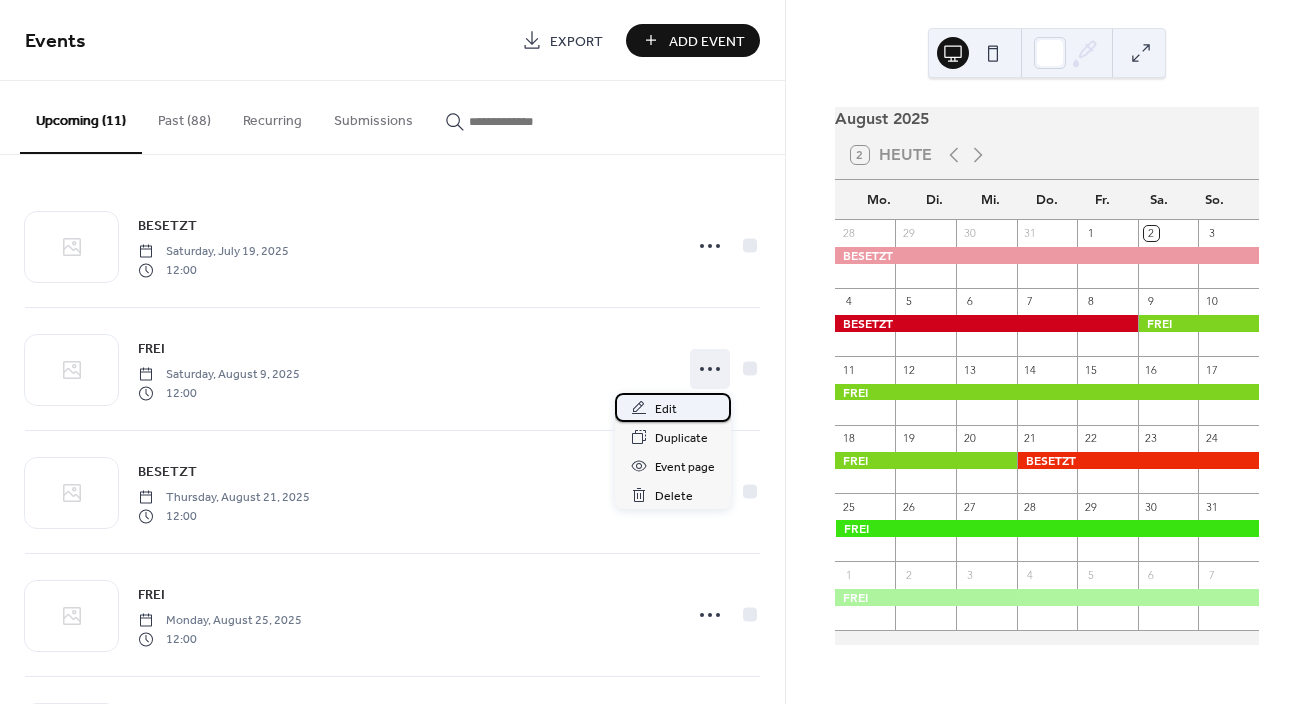 click on "Edit" at bounding box center (666, 409) 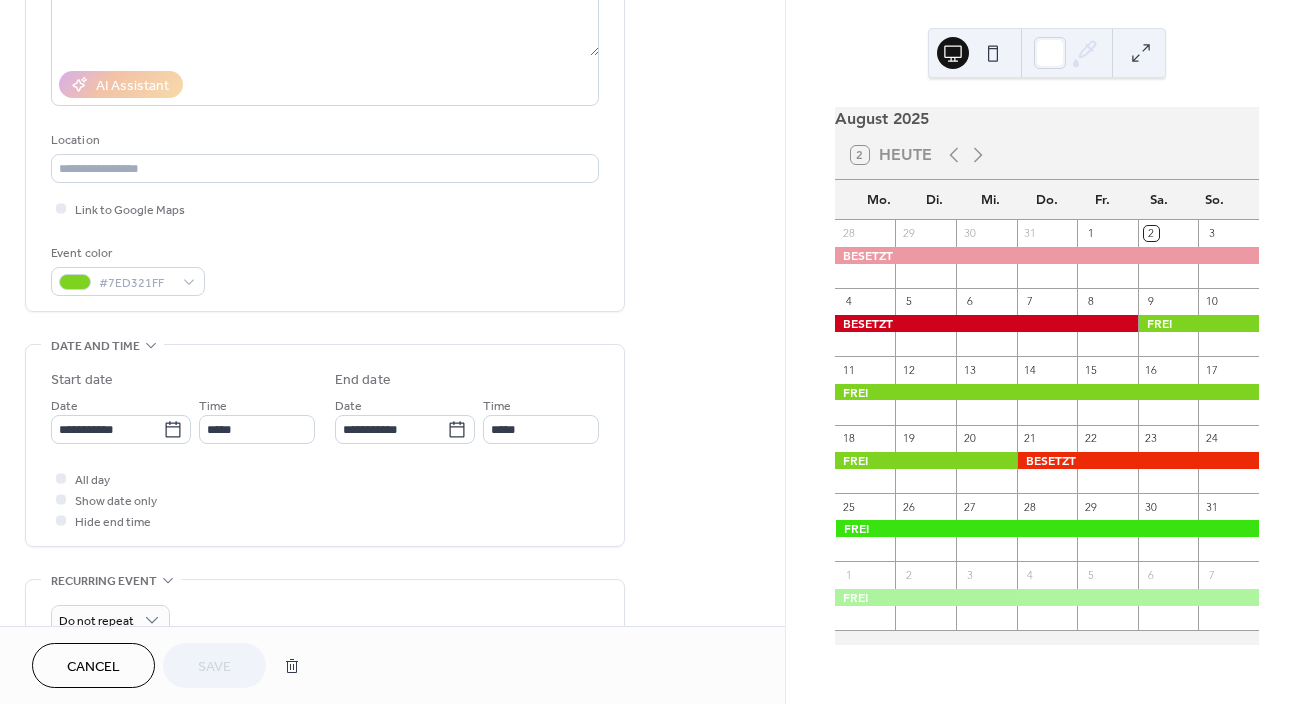 scroll, scrollTop: 312, scrollLeft: 0, axis: vertical 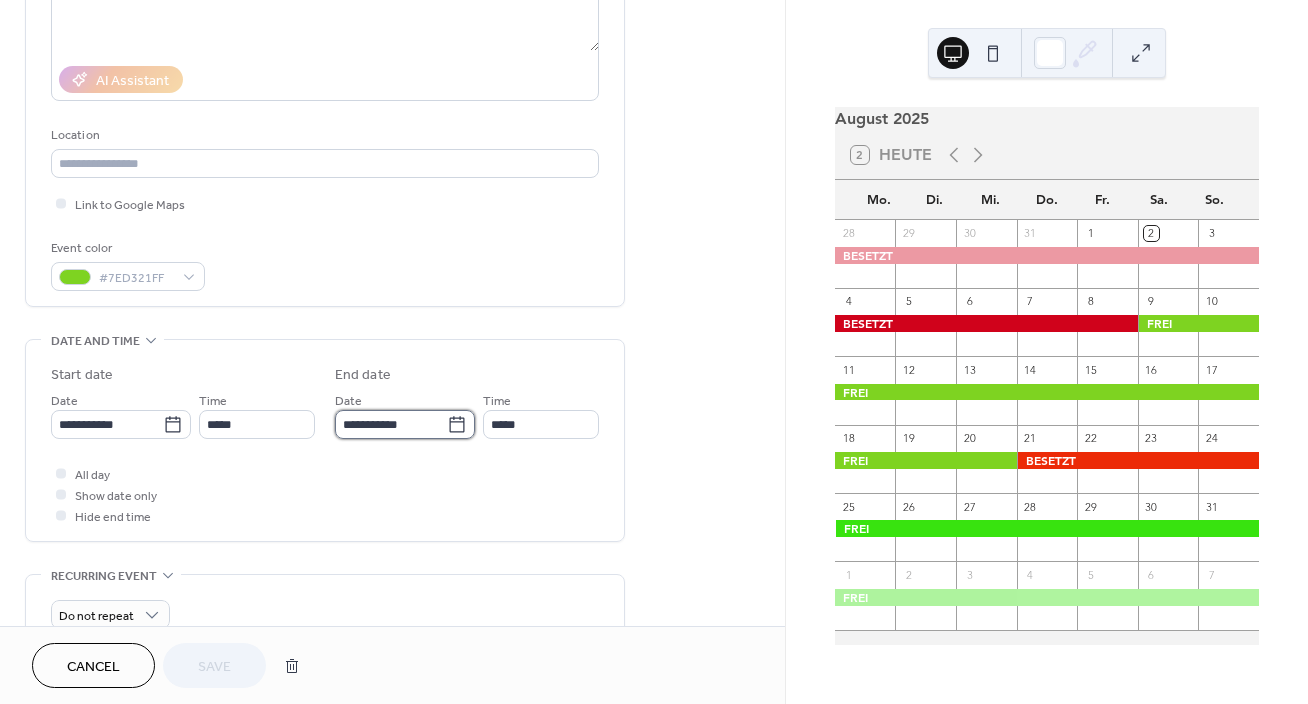 click on "**********" at bounding box center (391, 424) 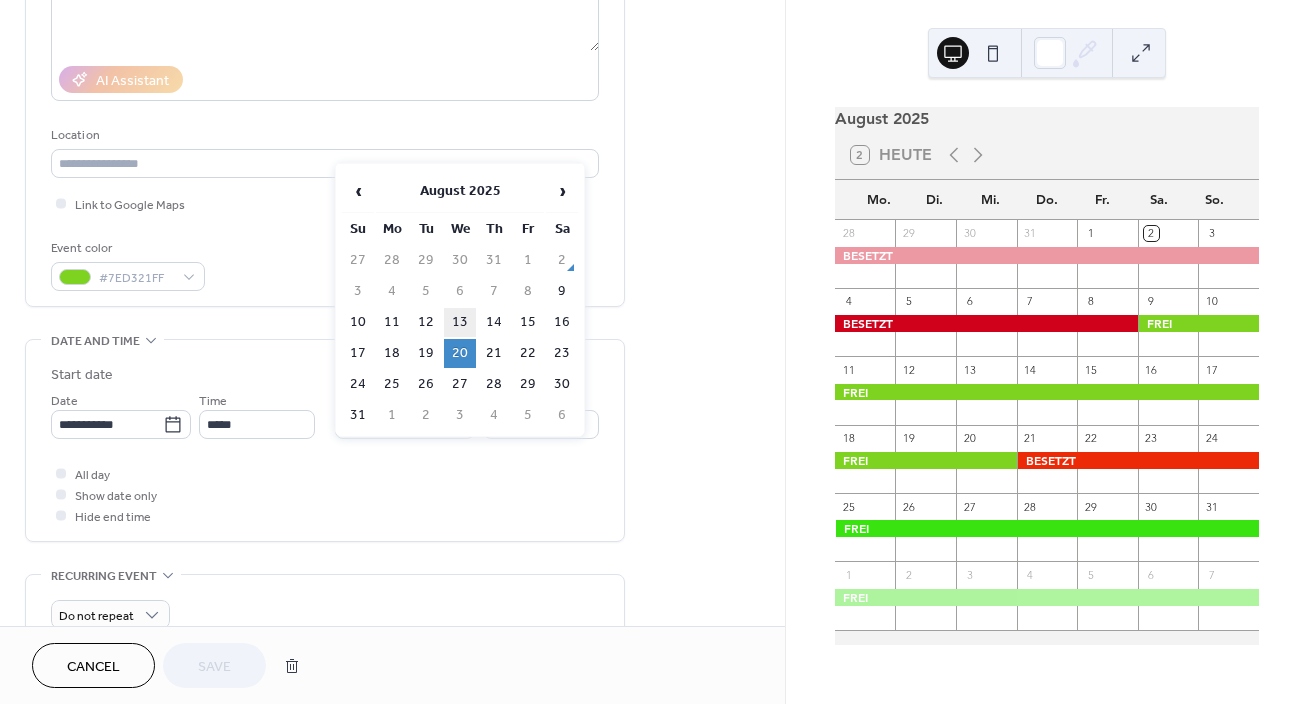 click on "13" at bounding box center (460, 322) 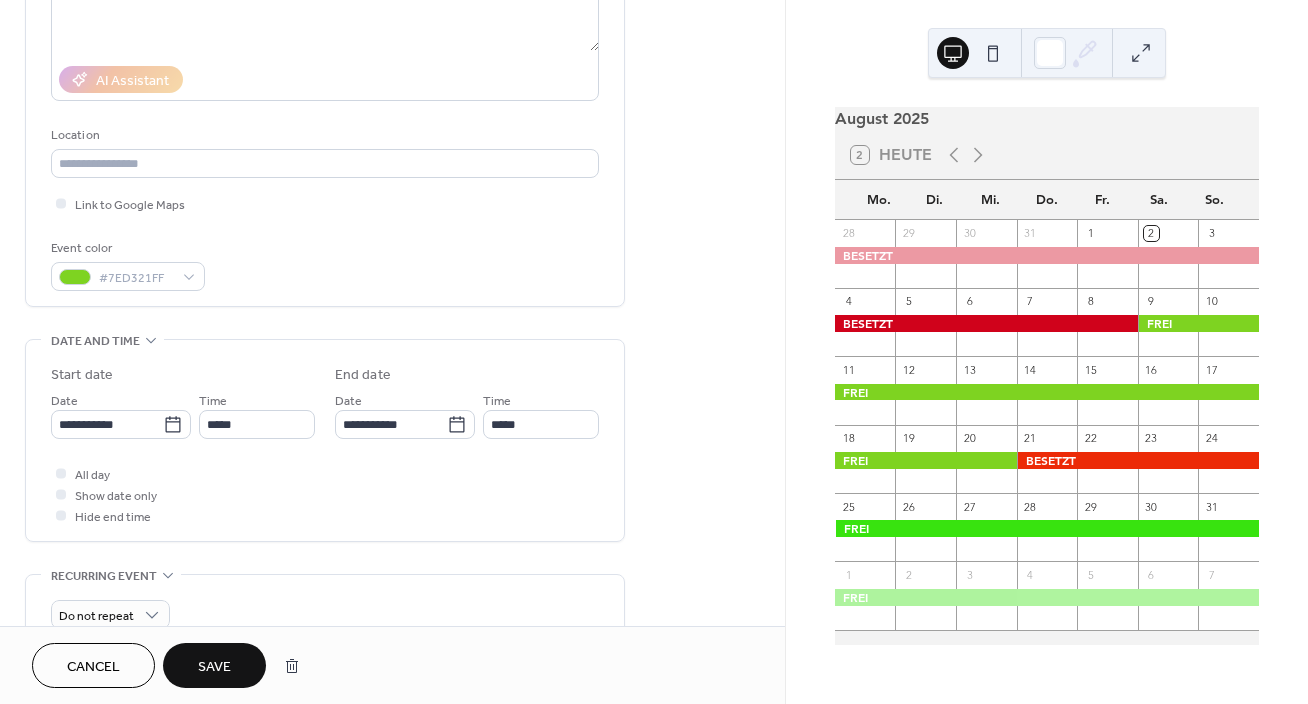 click on "Save" at bounding box center [214, 667] 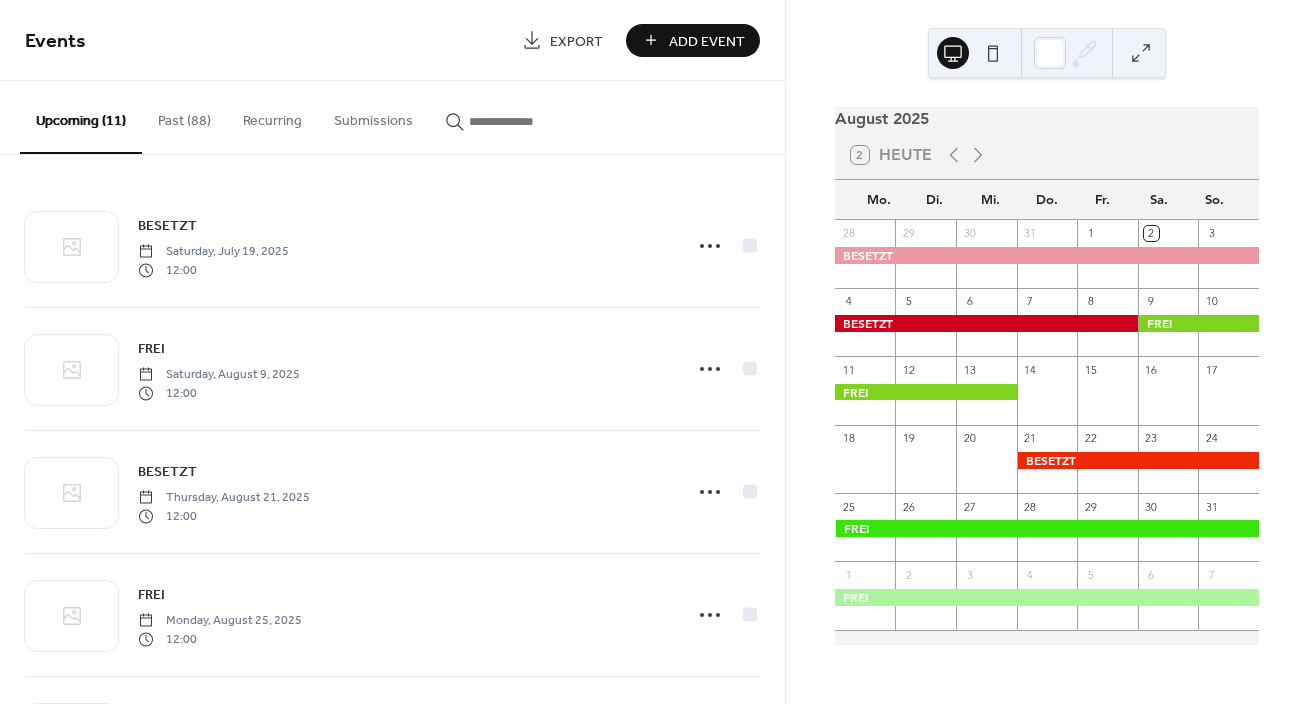 click on "Add Event" at bounding box center (707, 41) 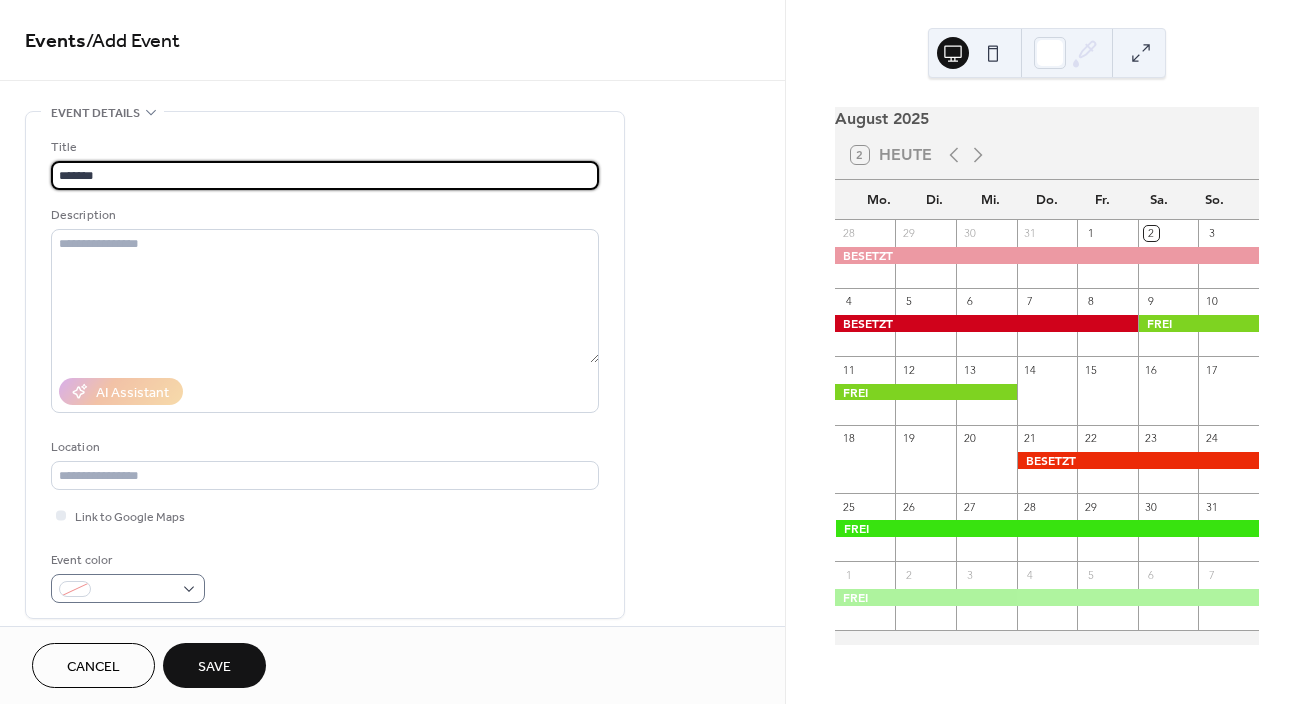 type on "*******" 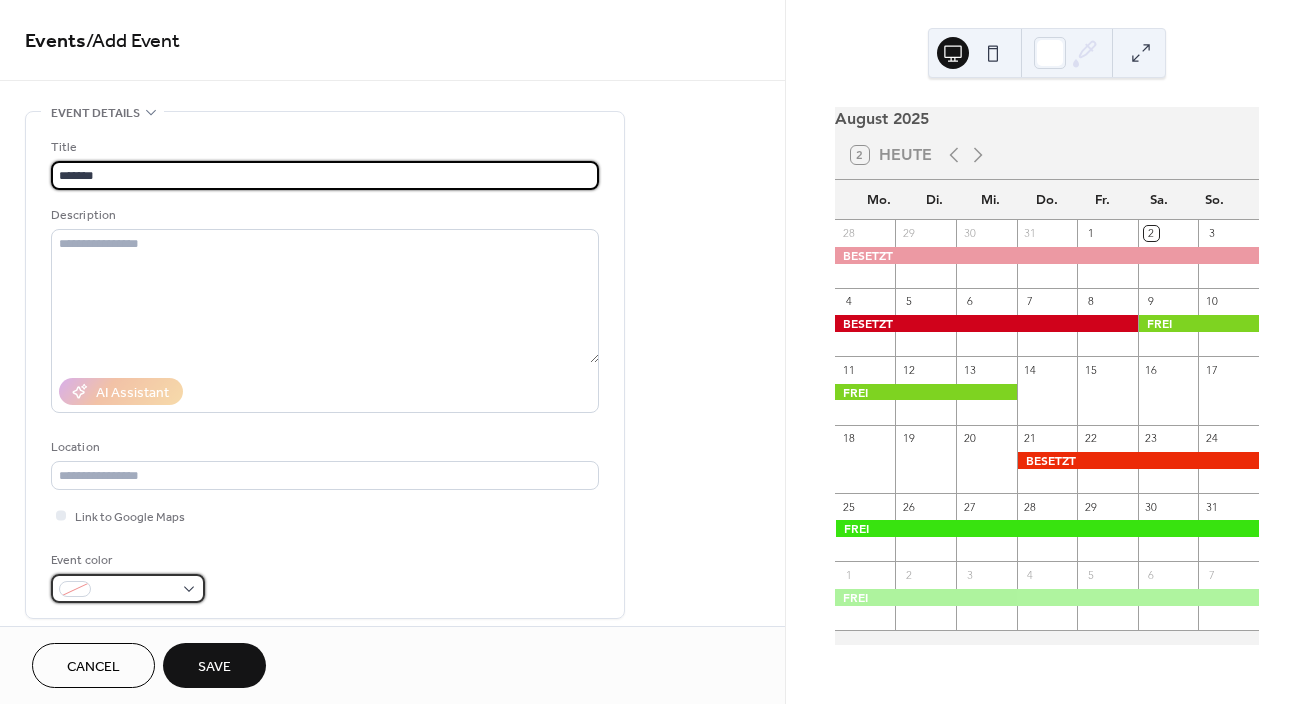 click at bounding box center (128, 588) 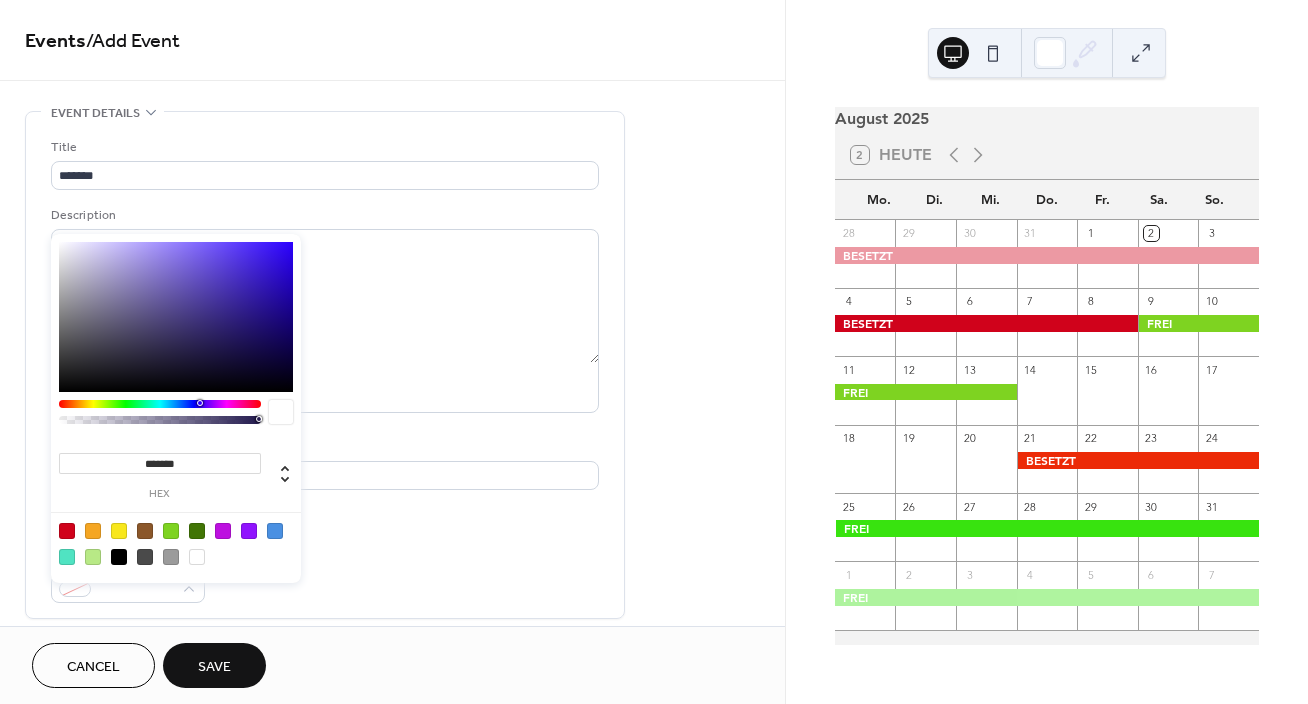 click on "******* hex" at bounding box center (176, 408) 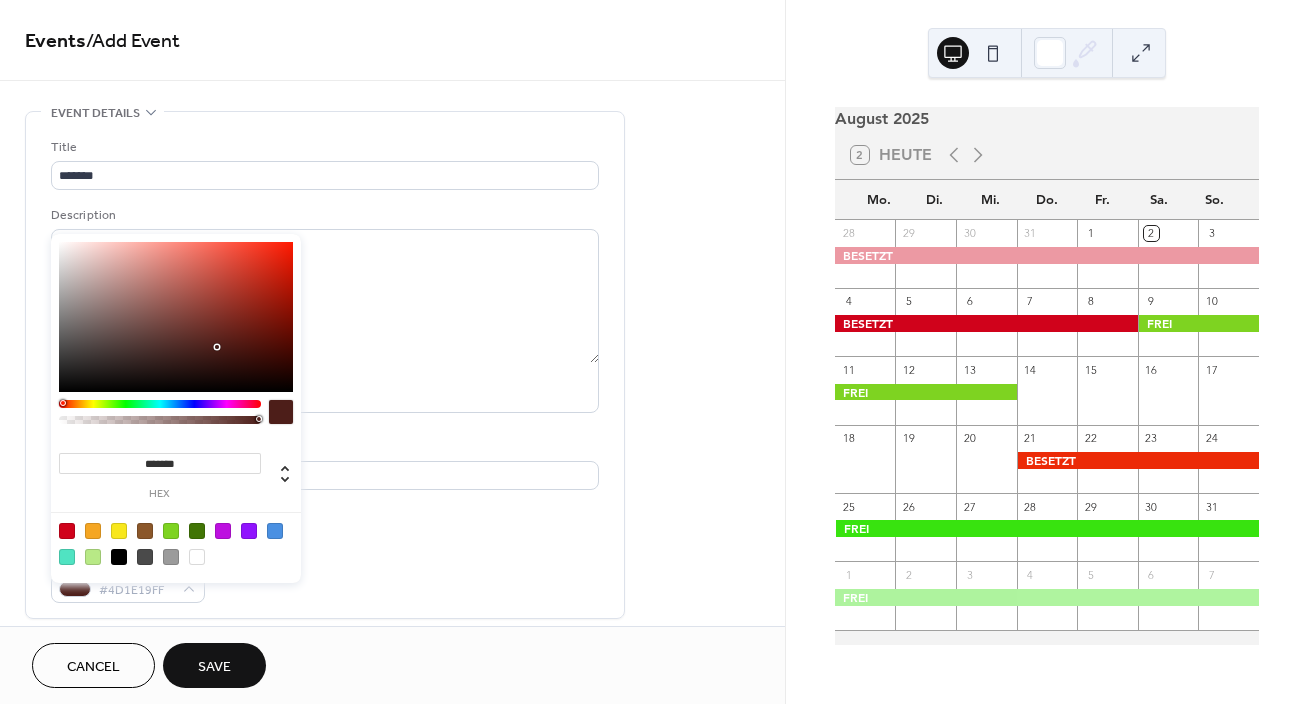type on "*******" 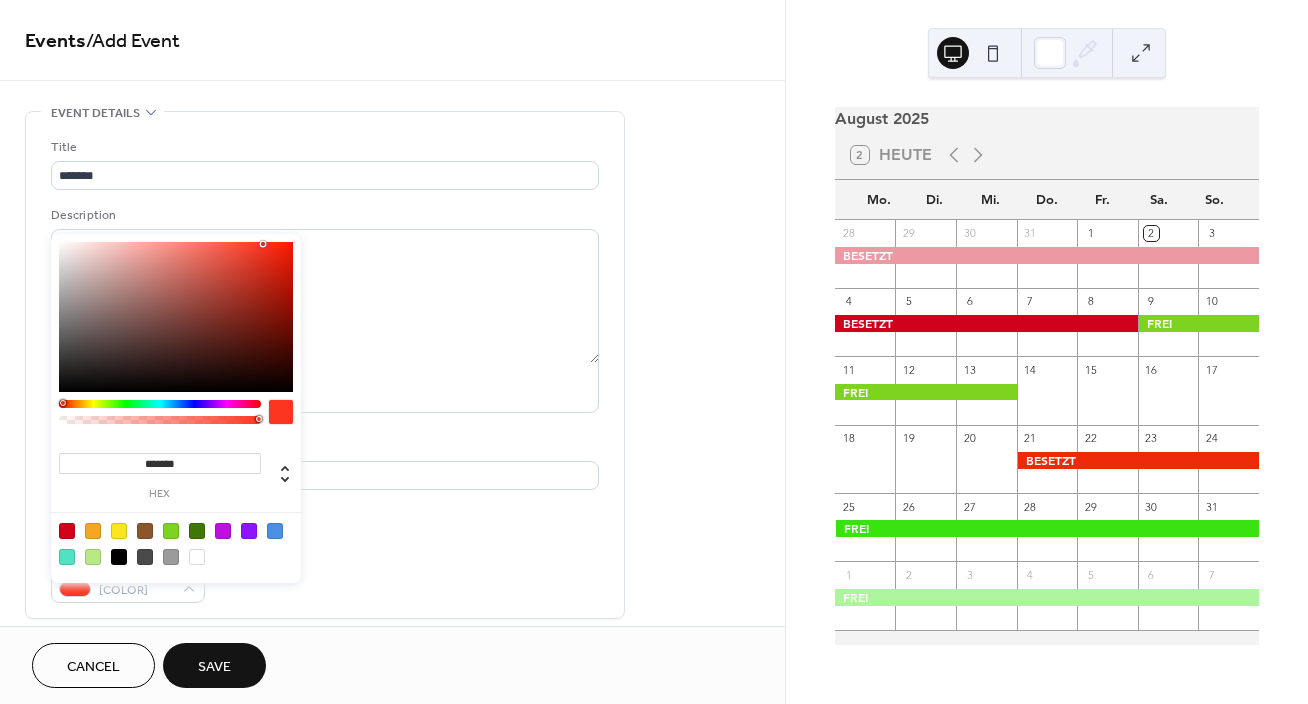 scroll, scrollTop: 62, scrollLeft: 0, axis: vertical 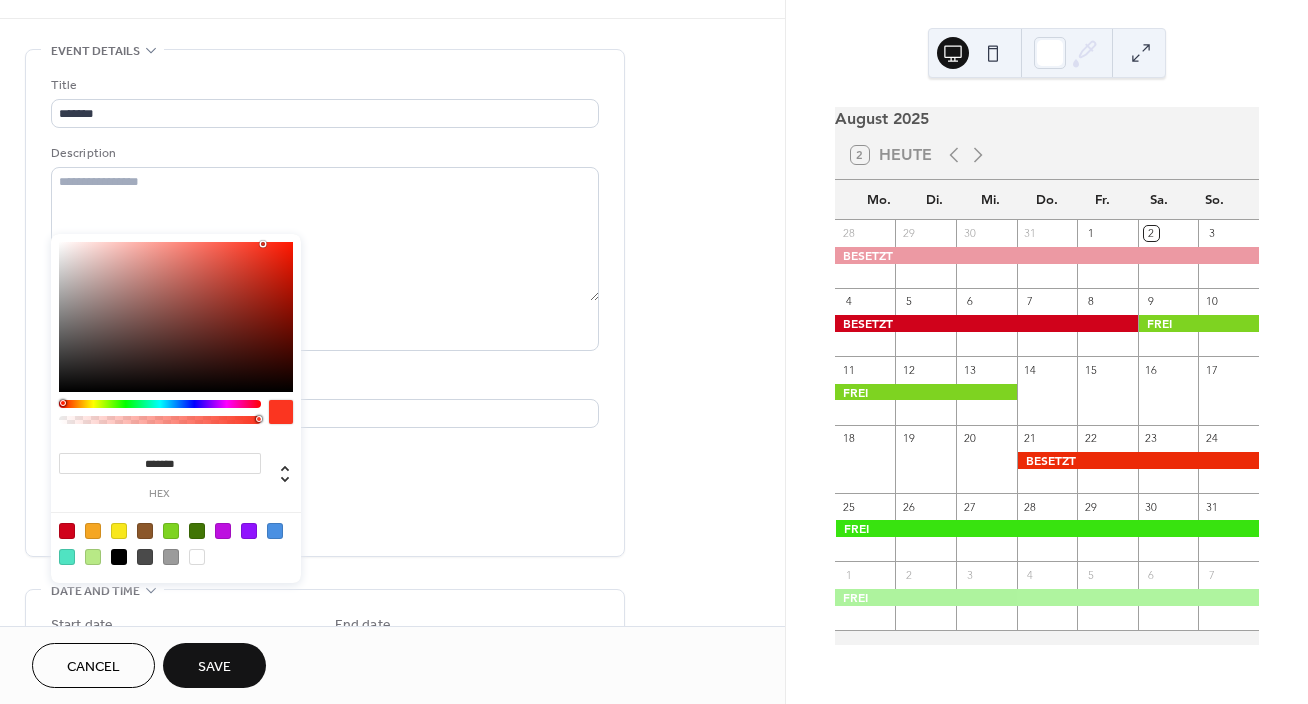 click on "**********" at bounding box center (392, 658) 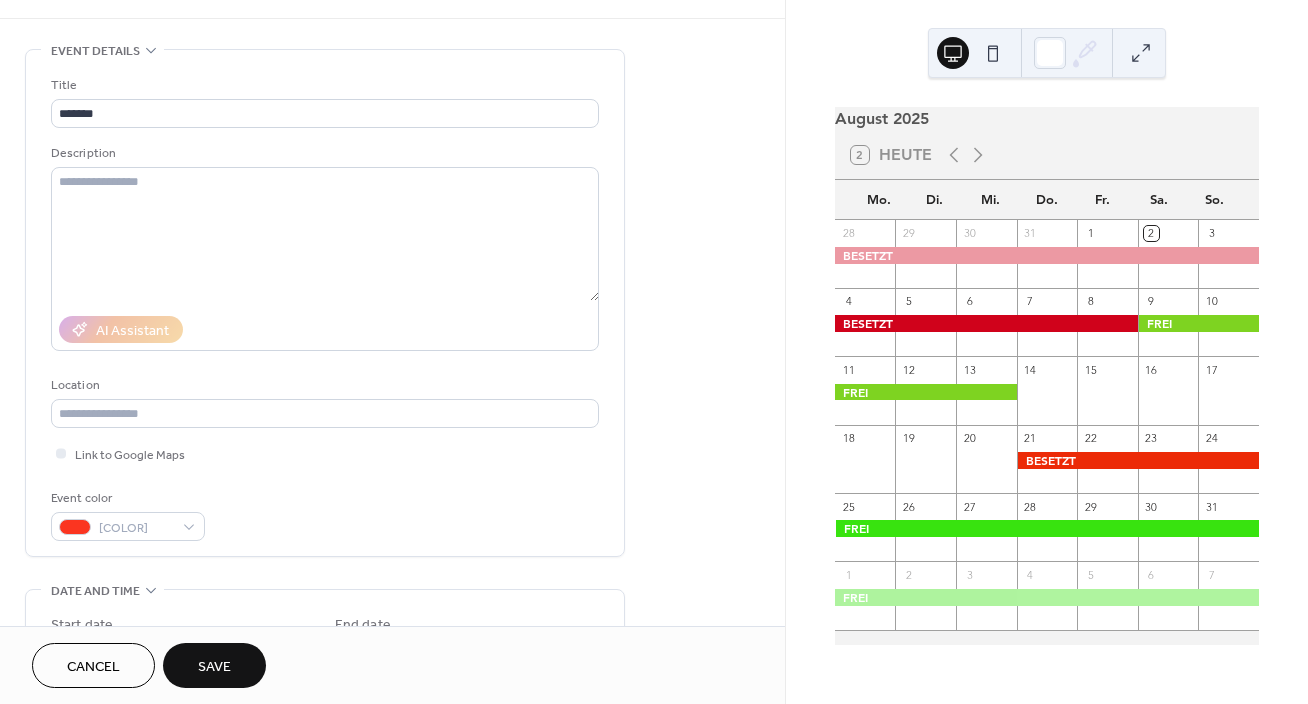 click on "Title ******* Description AI Assistant Location Link to Google Maps Event color [COLOR]" at bounding box center [325, 308] 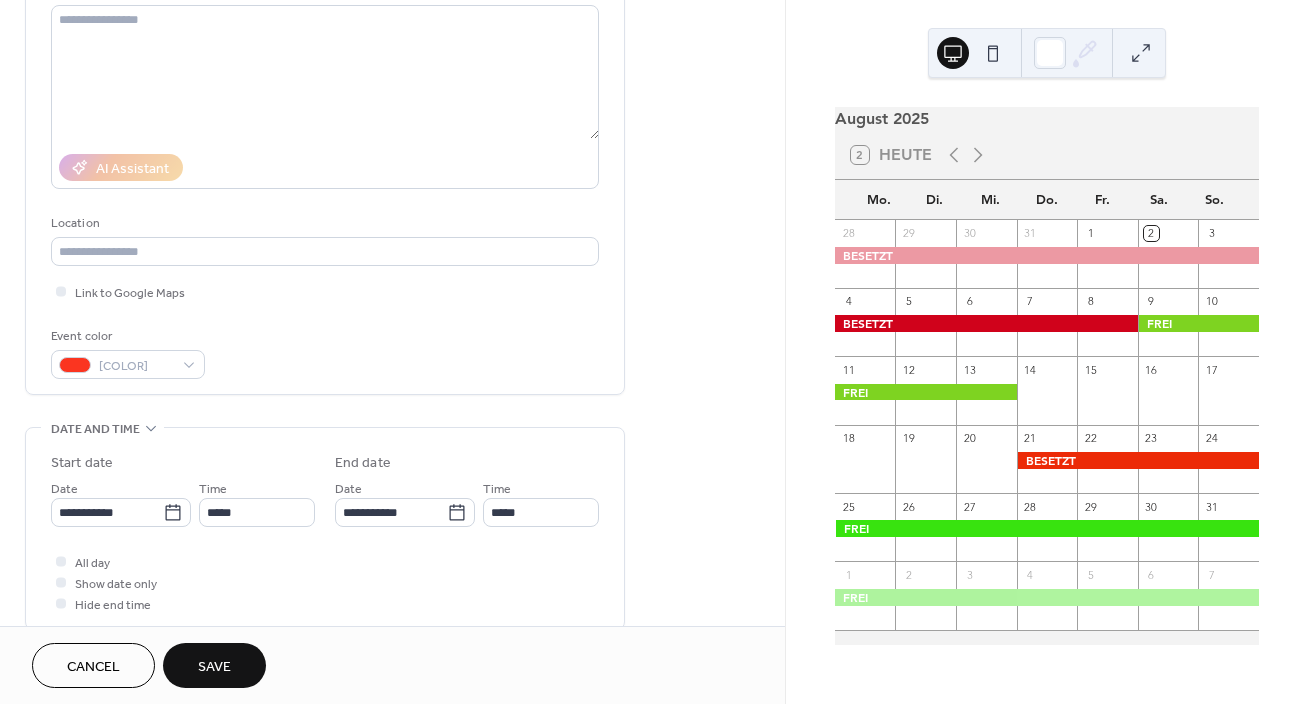 scroll, scrollTop: 249, scrollLeft: 0, axis: vertical 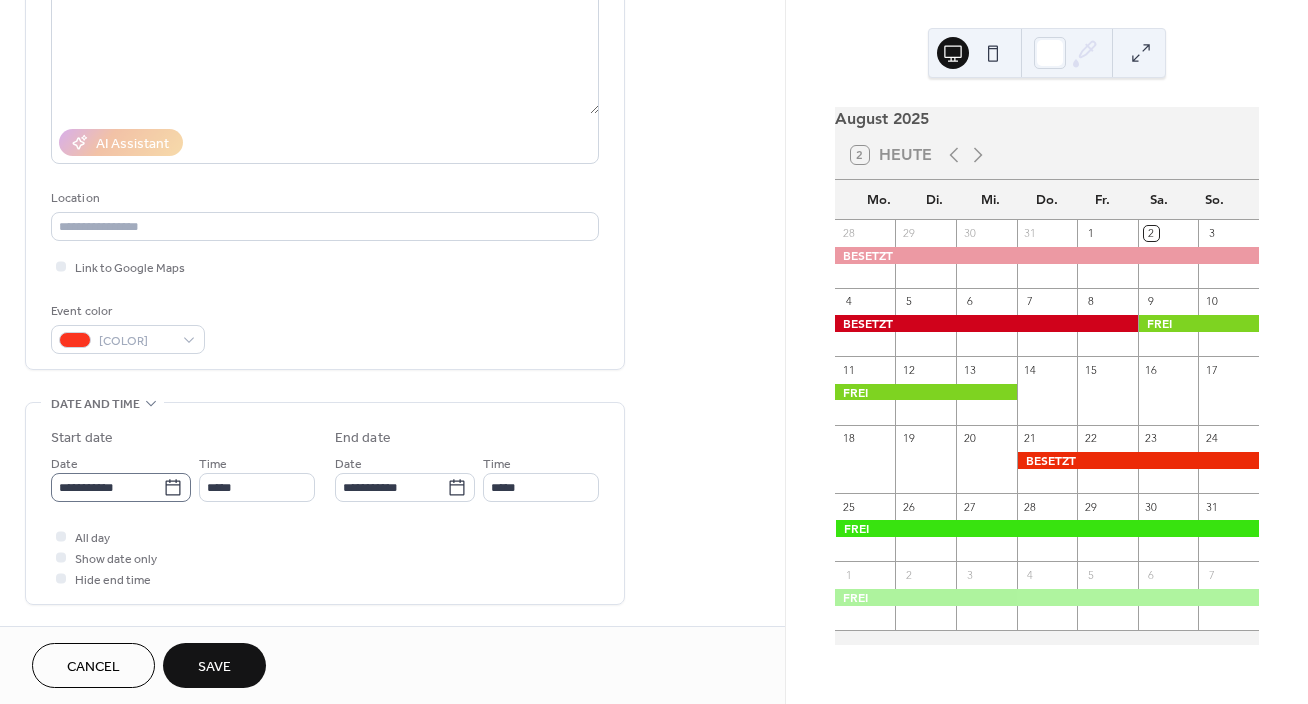 click 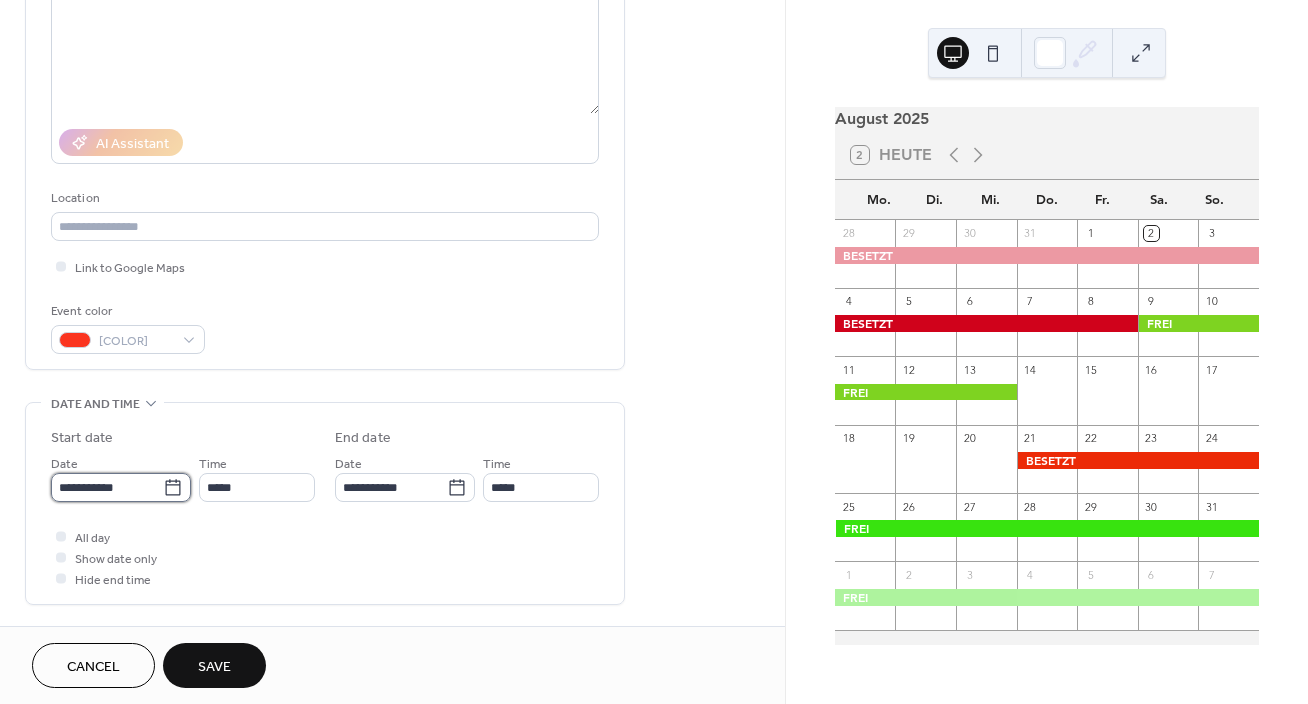 click on "**********" at bounding box center [107, 487] 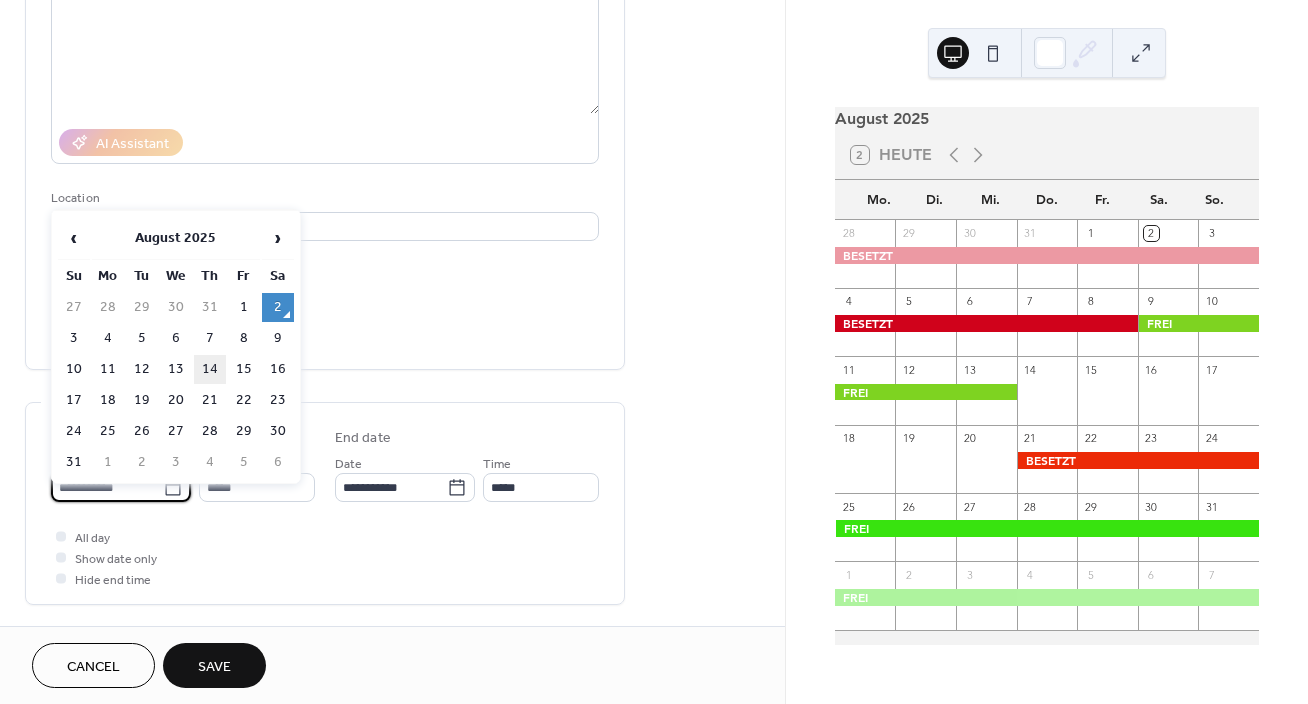 click on "14" at bounding box center (210, 369) 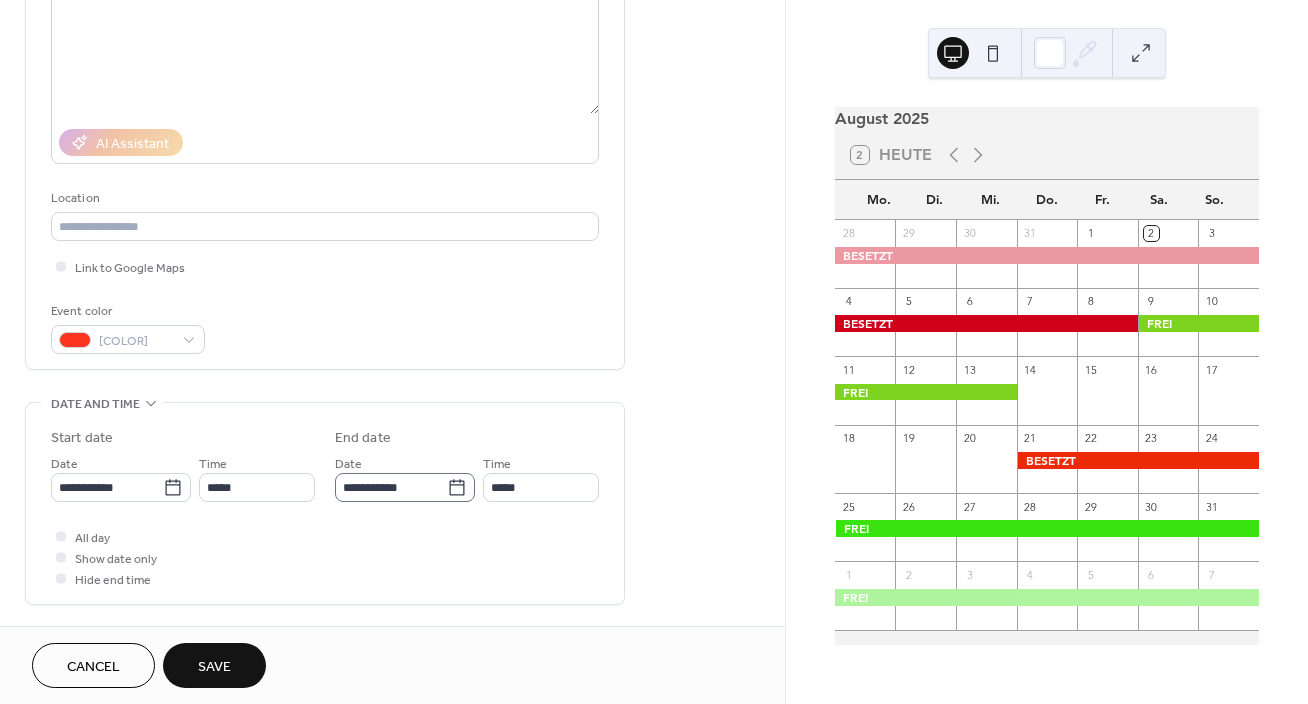click 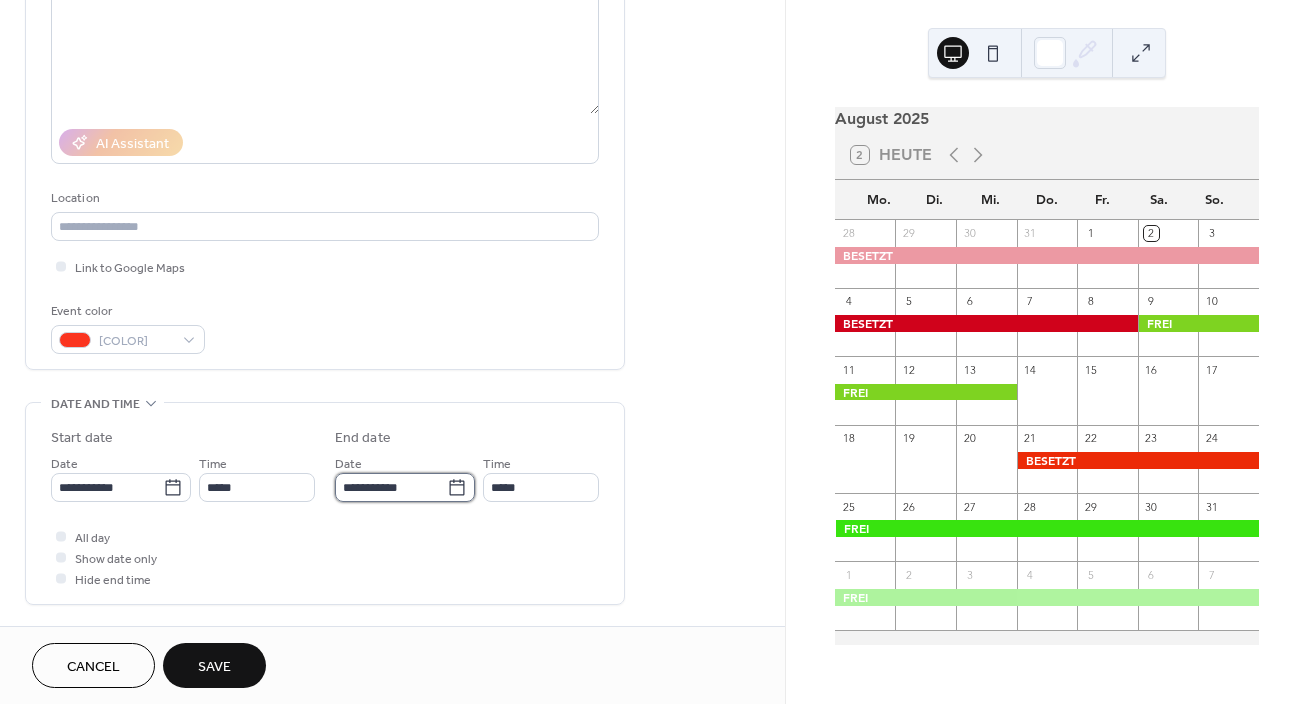 click on "**********" at bounding box center (391, 487) 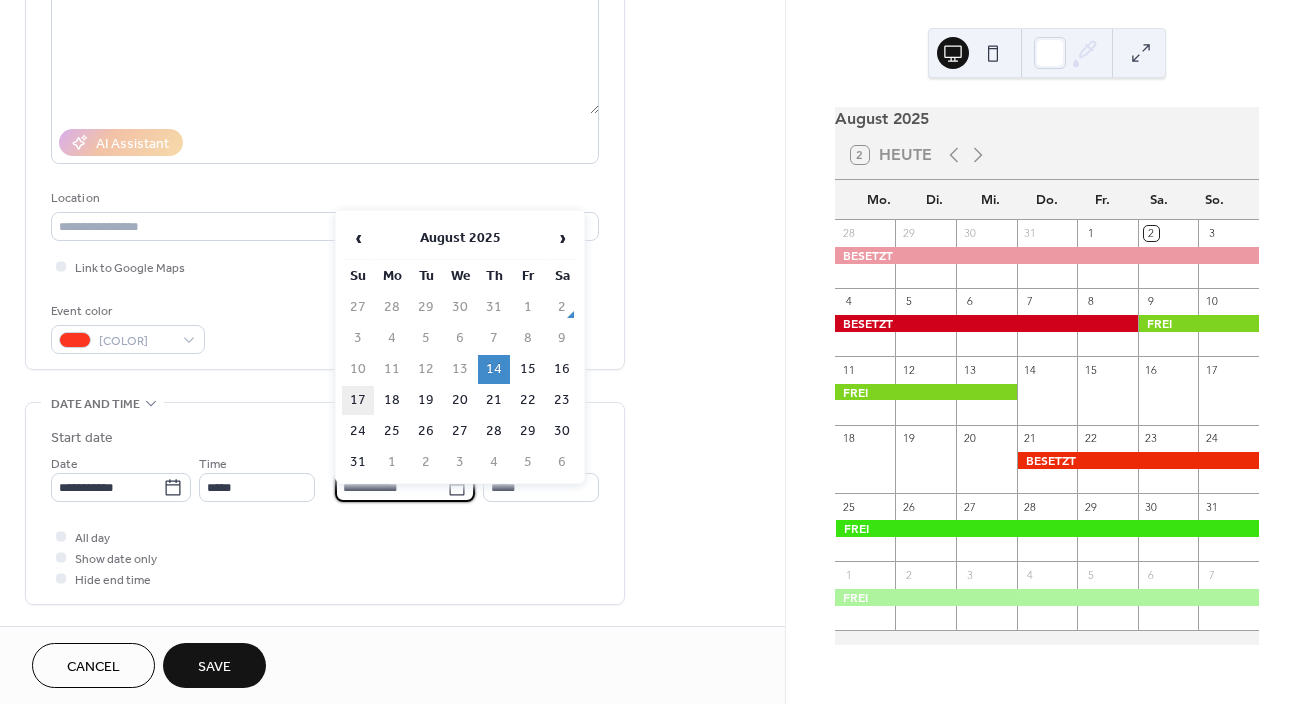 click on "17" at bounding box center [358, 400] 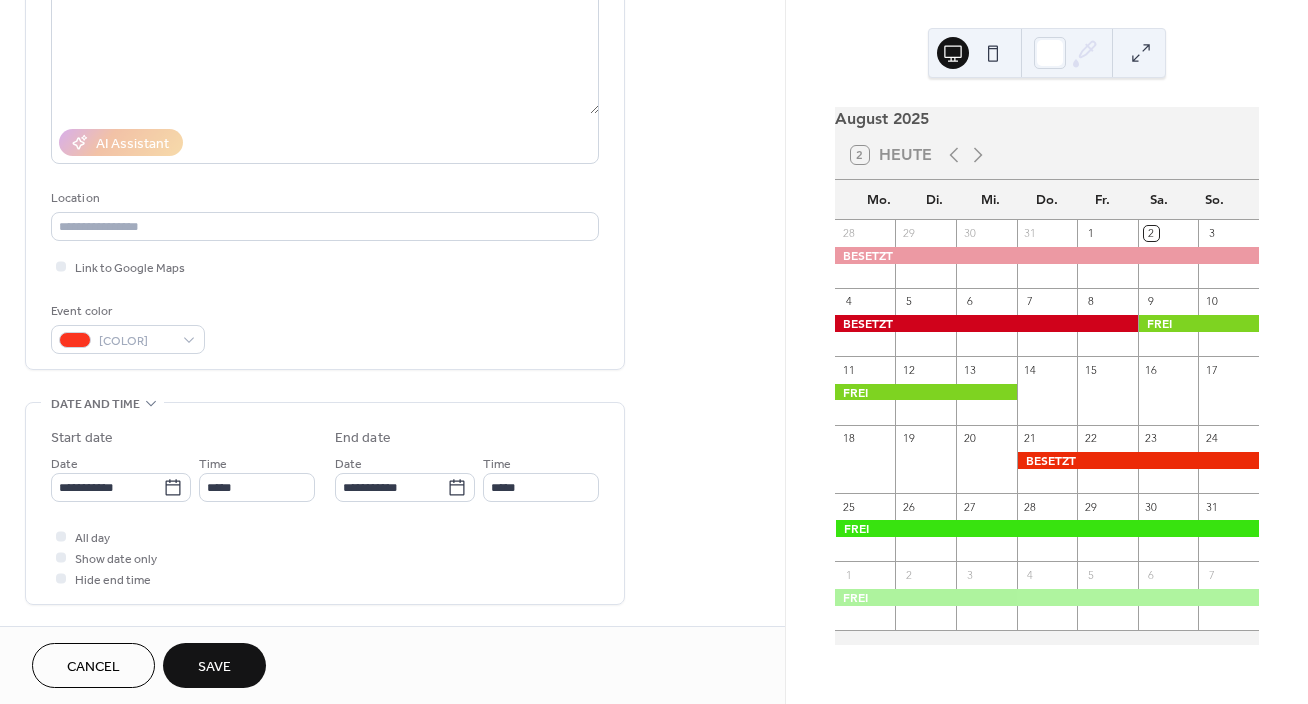 click on "Save" at bounding box center [214, 667] 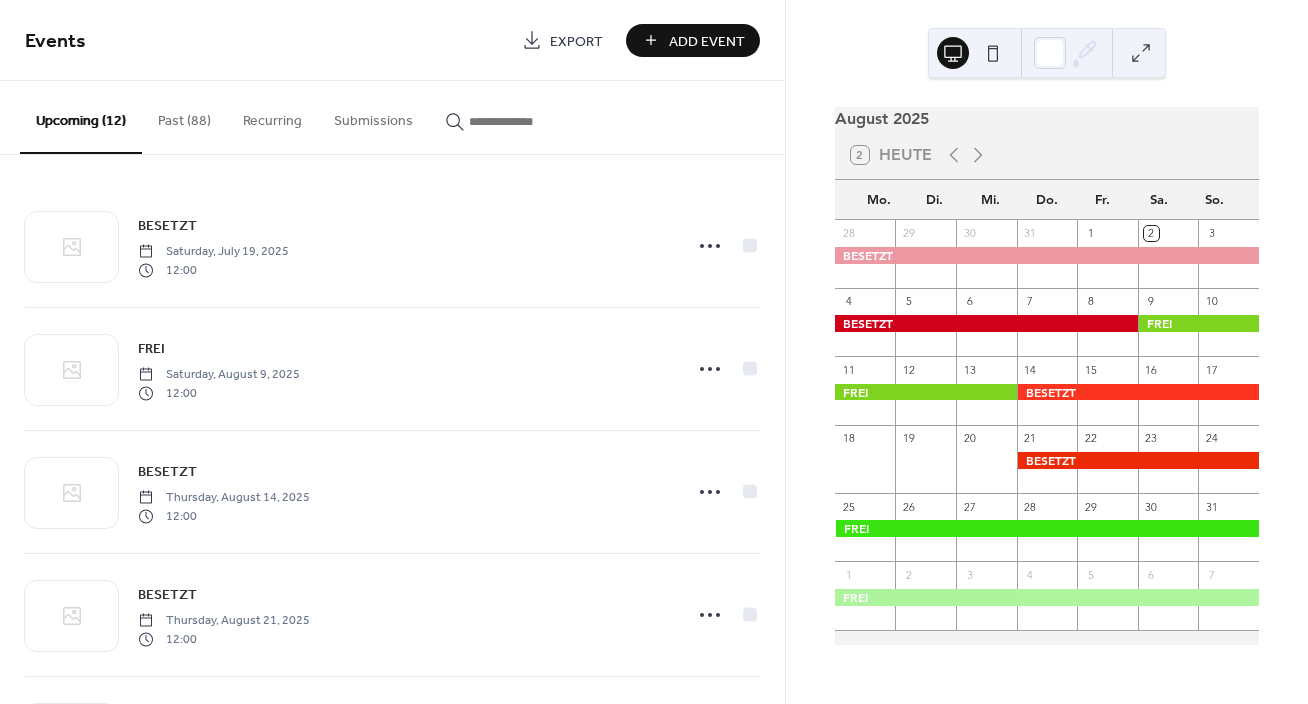 click on "Add Event" at bounding box center (707, 41) 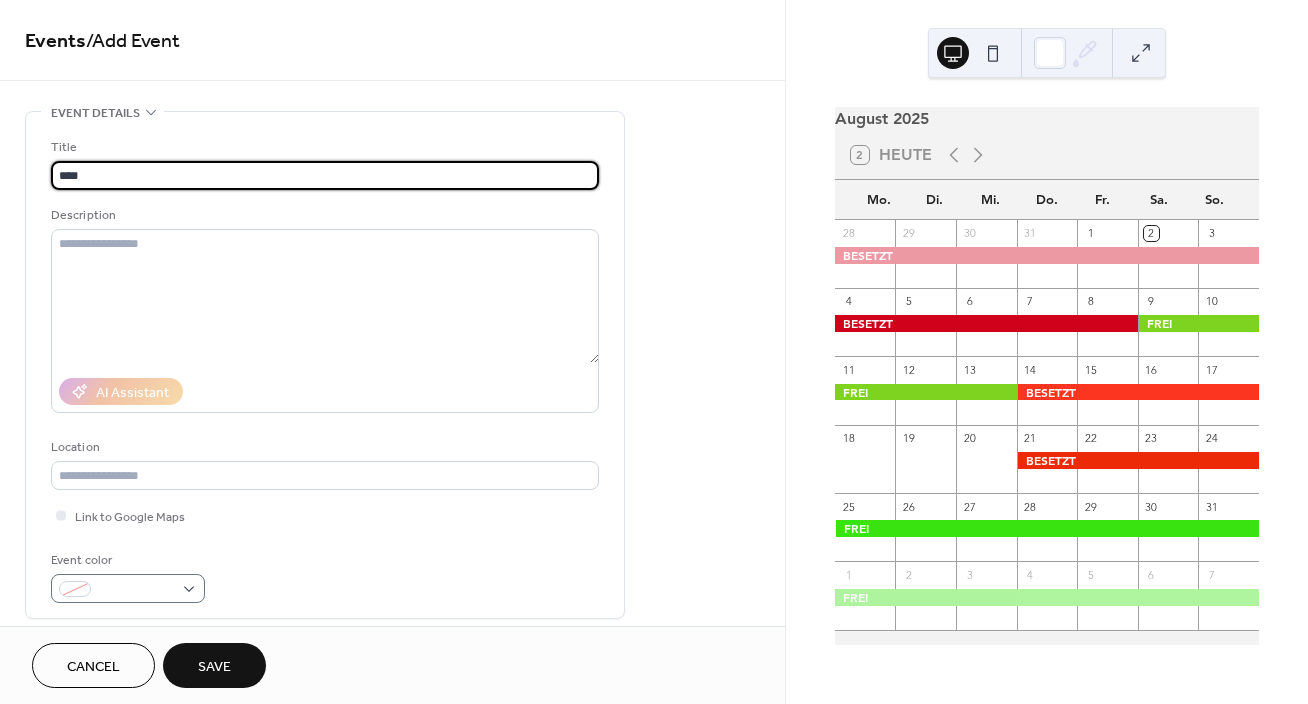 type on "****" 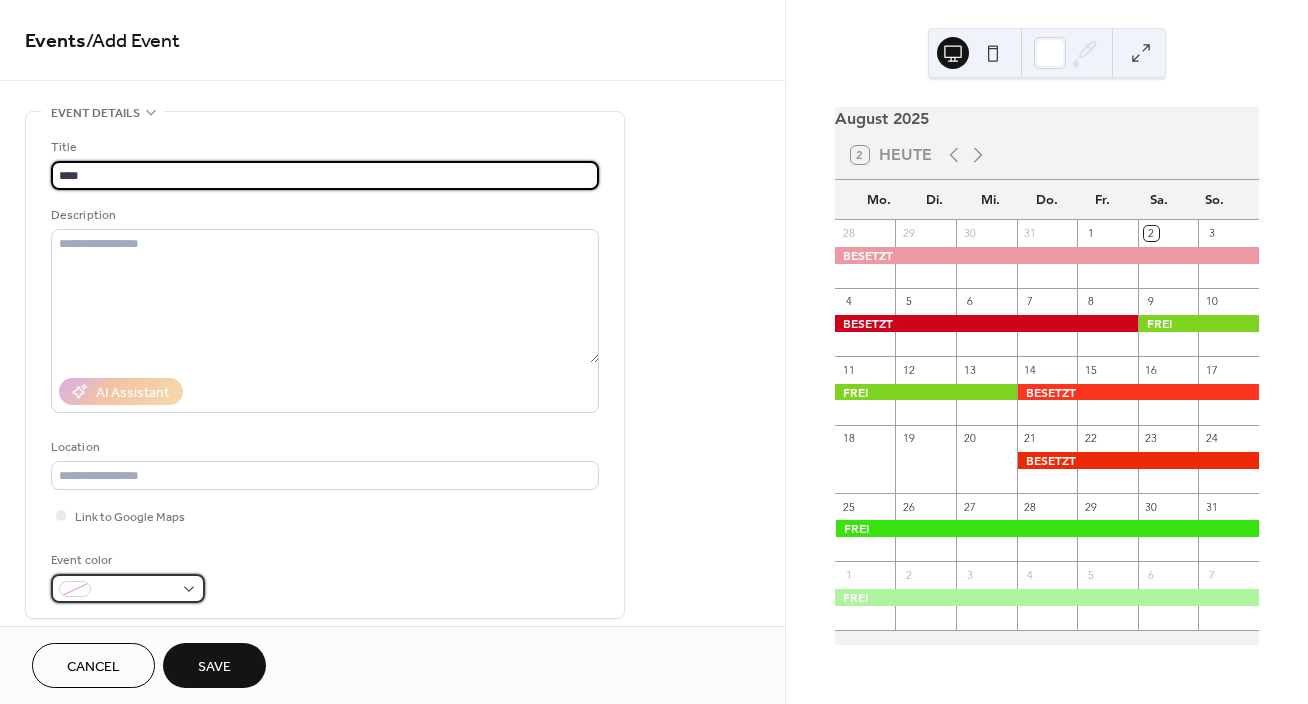 click at bounding box center (128, 588) 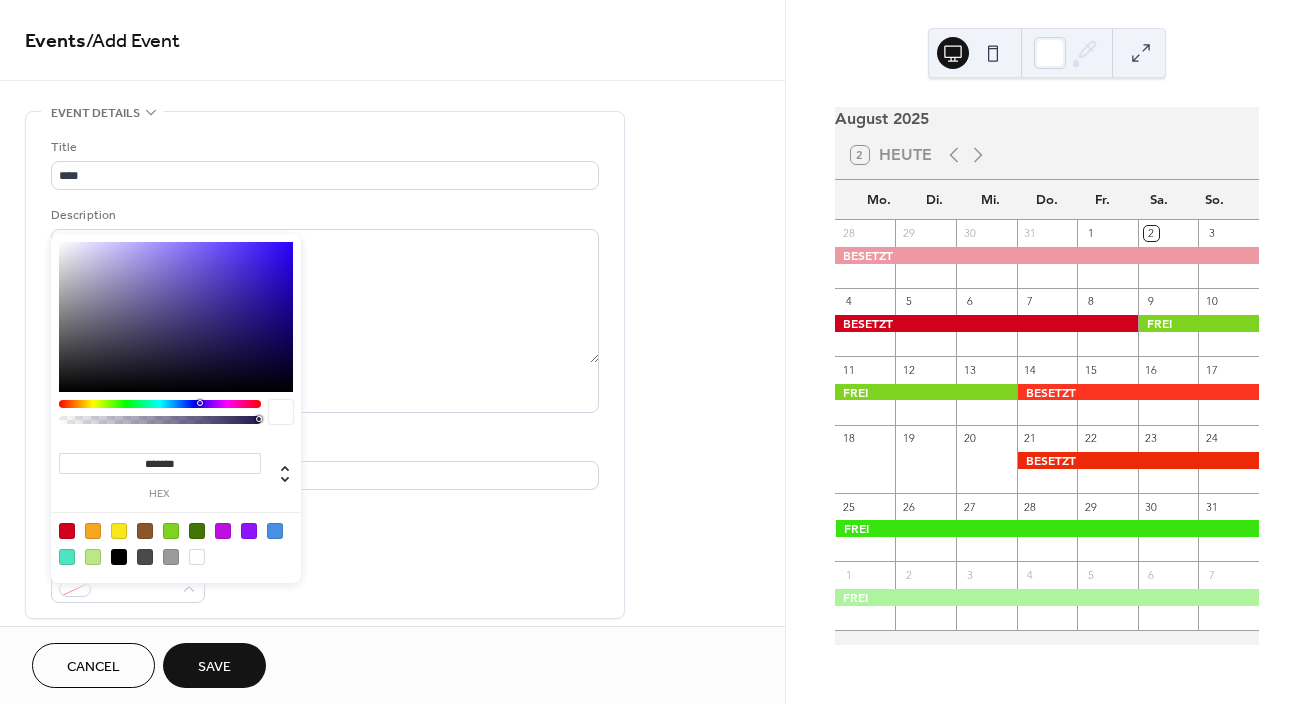 click at bounding box center (160, 404) 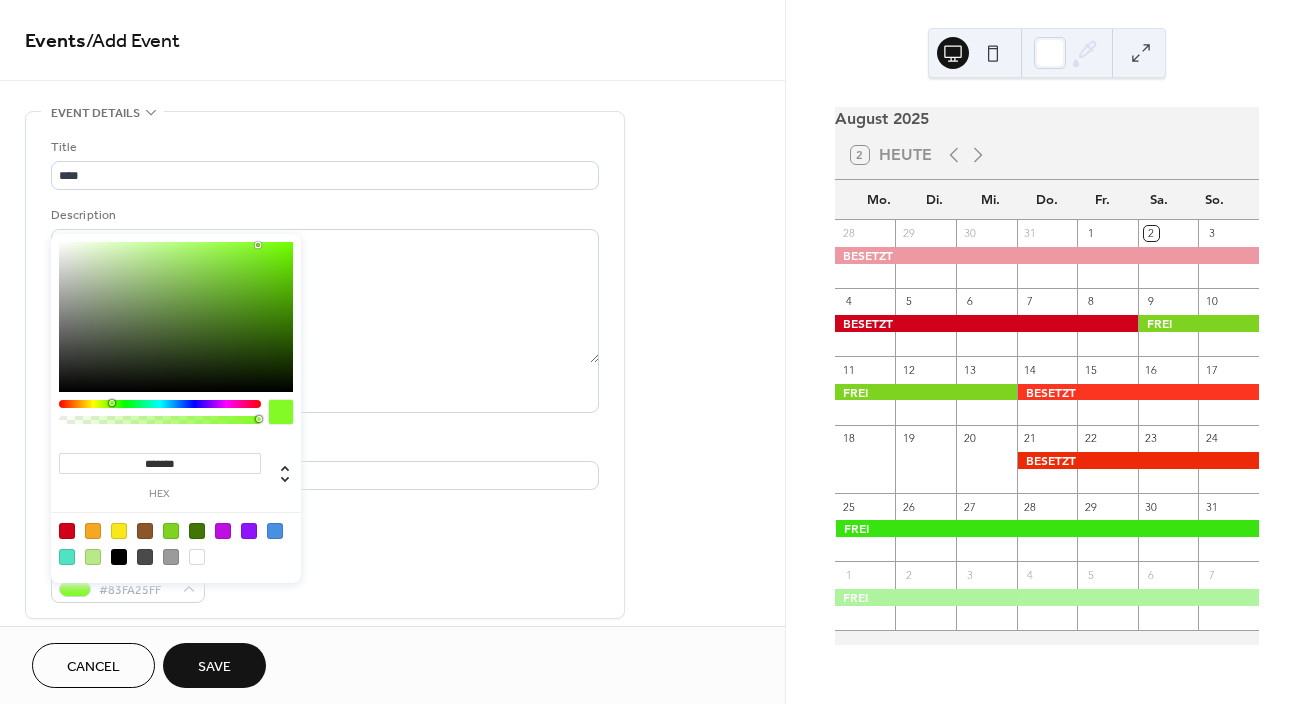 click at bounding box center (176, 317) 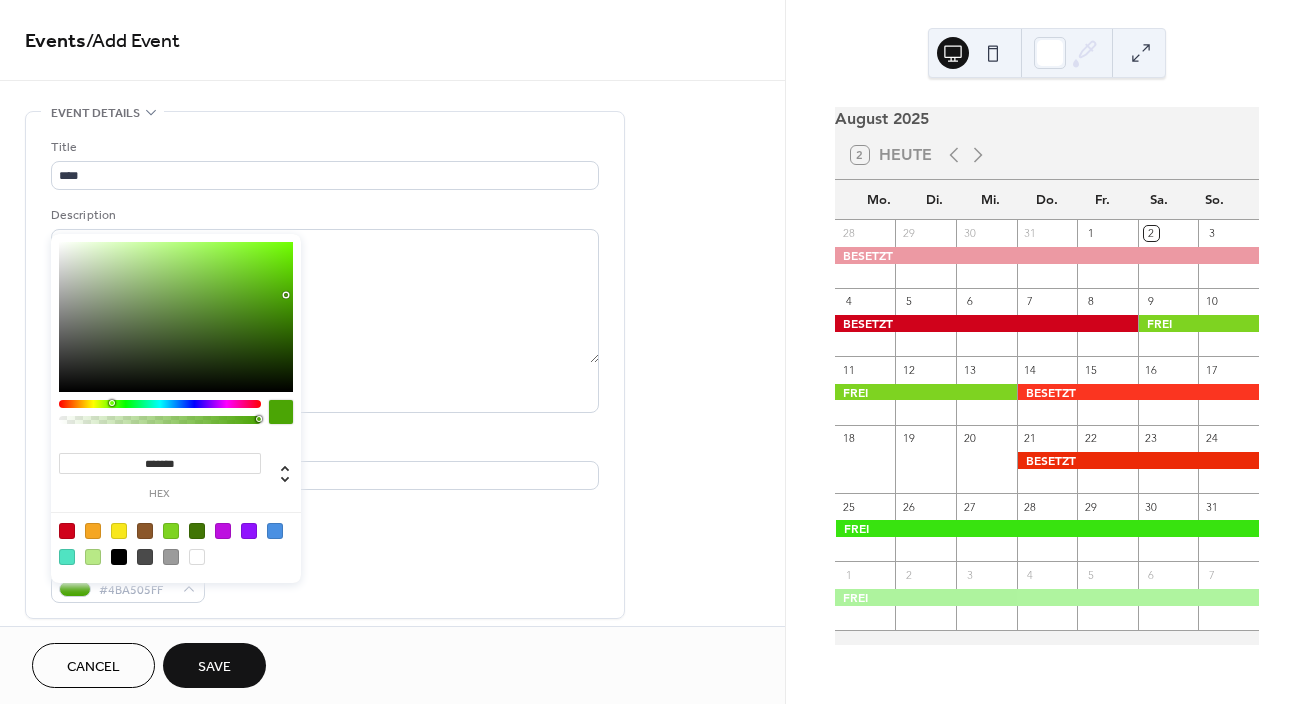 click at bounding box center (176, 317) 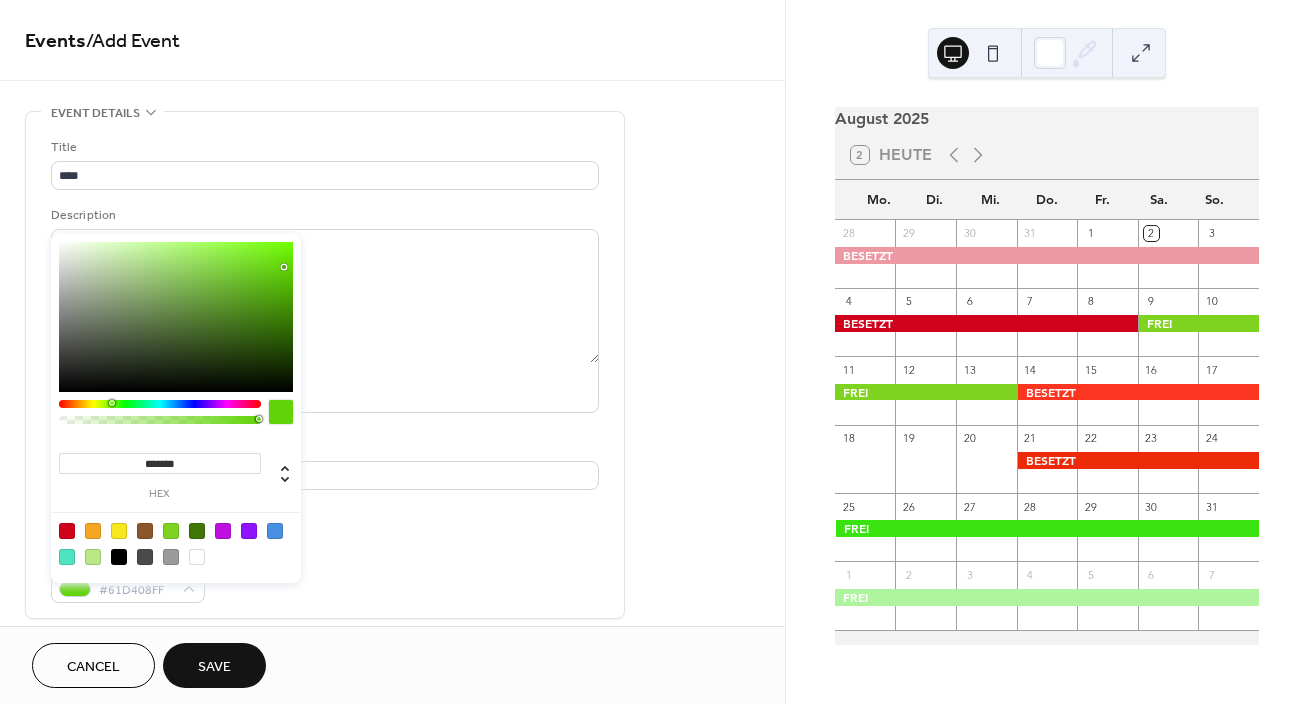 type on "*******" 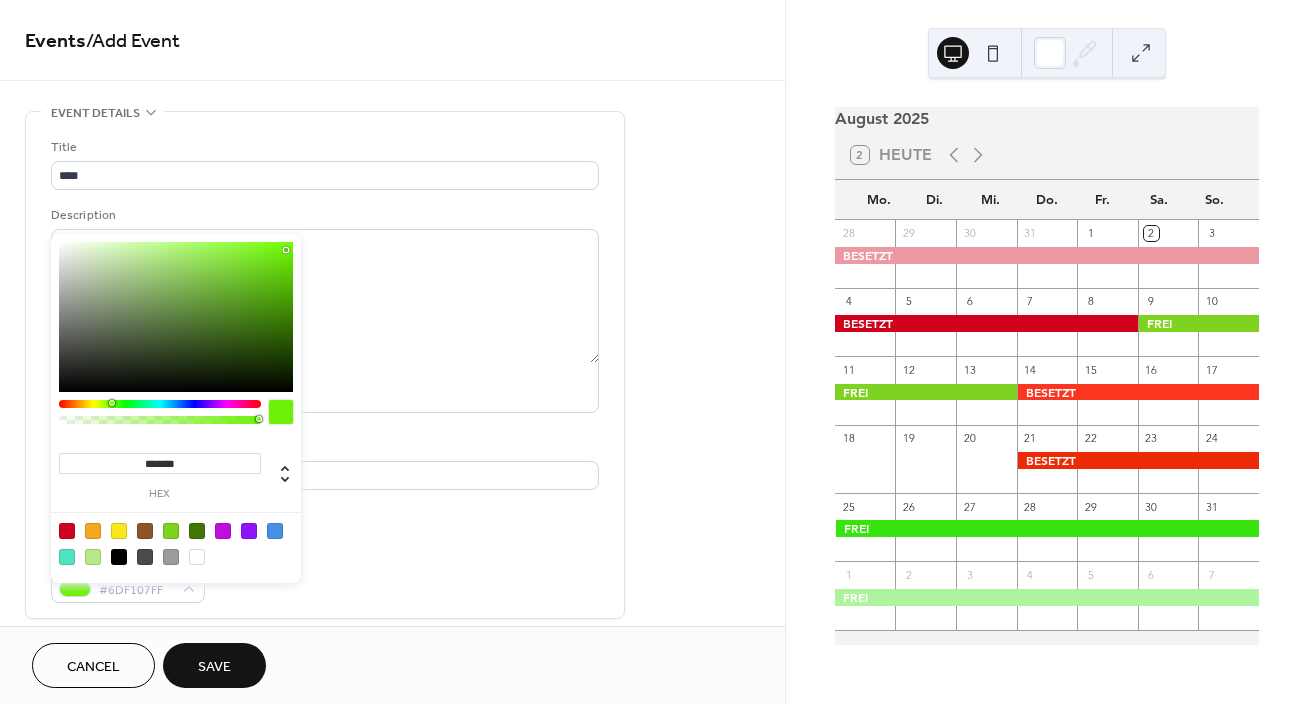 click on "Link to Google Maps" at bounding box center [325, 515] 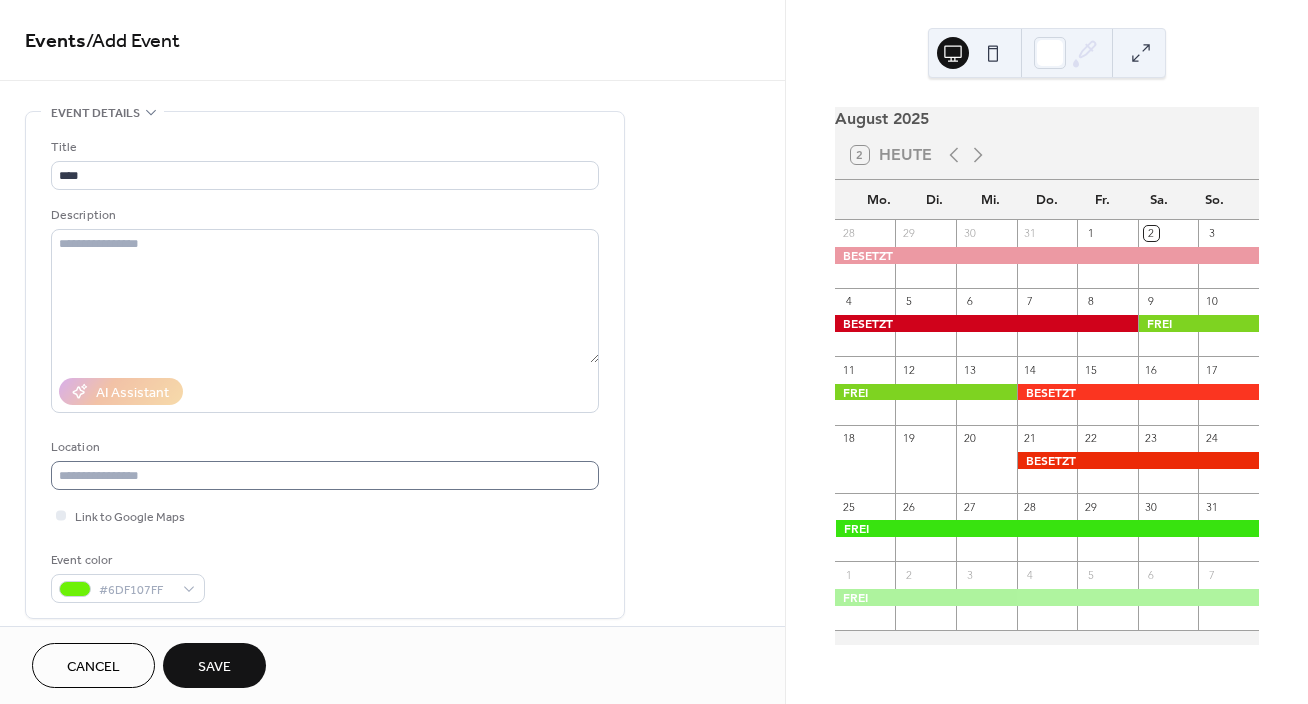 scroll, scrollTop: 187, scrollLeft: 0, axis: vertical 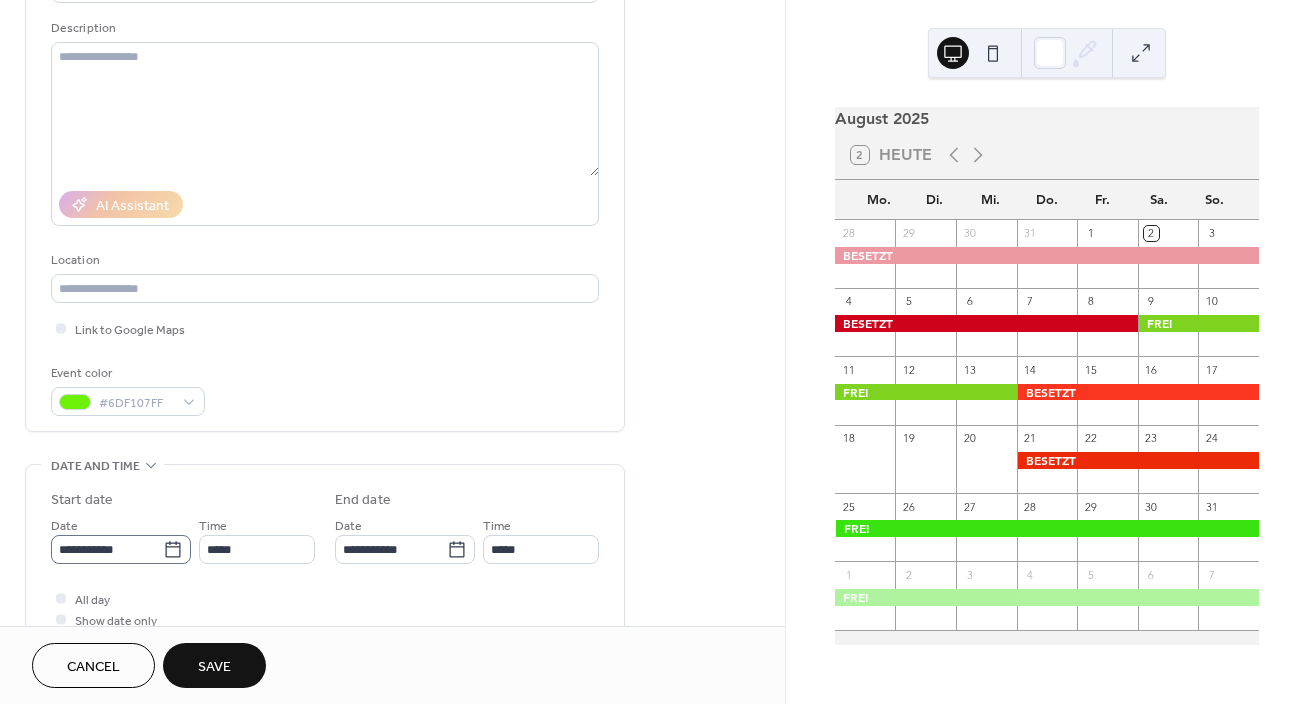 click 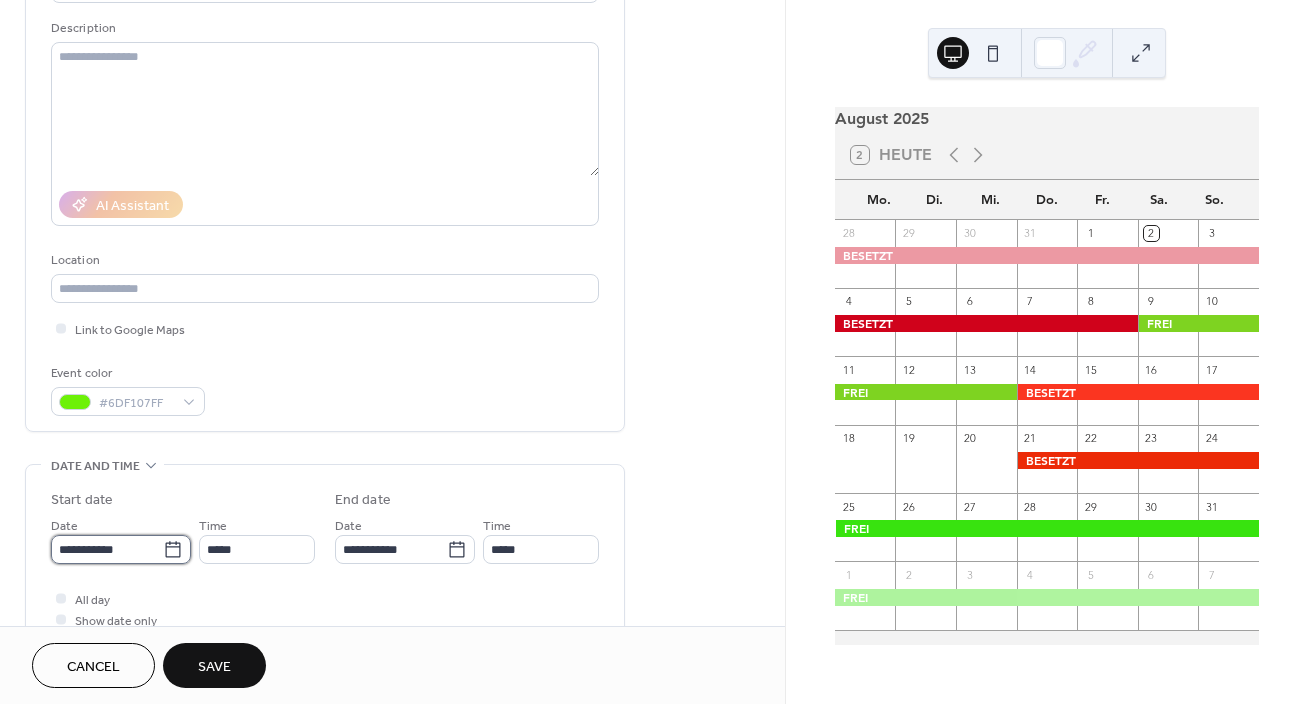 click on "**********" at bounding box center (107, 549) 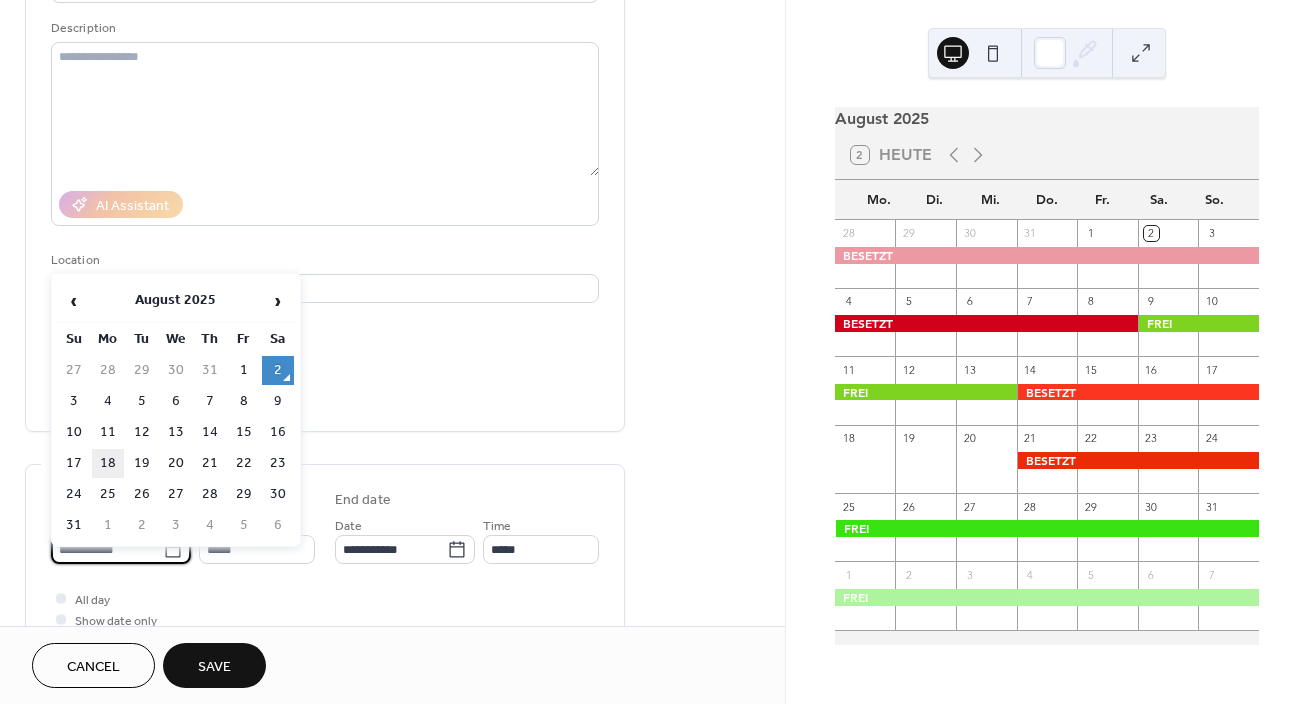 click on "18" at bounding box center (108, 463) 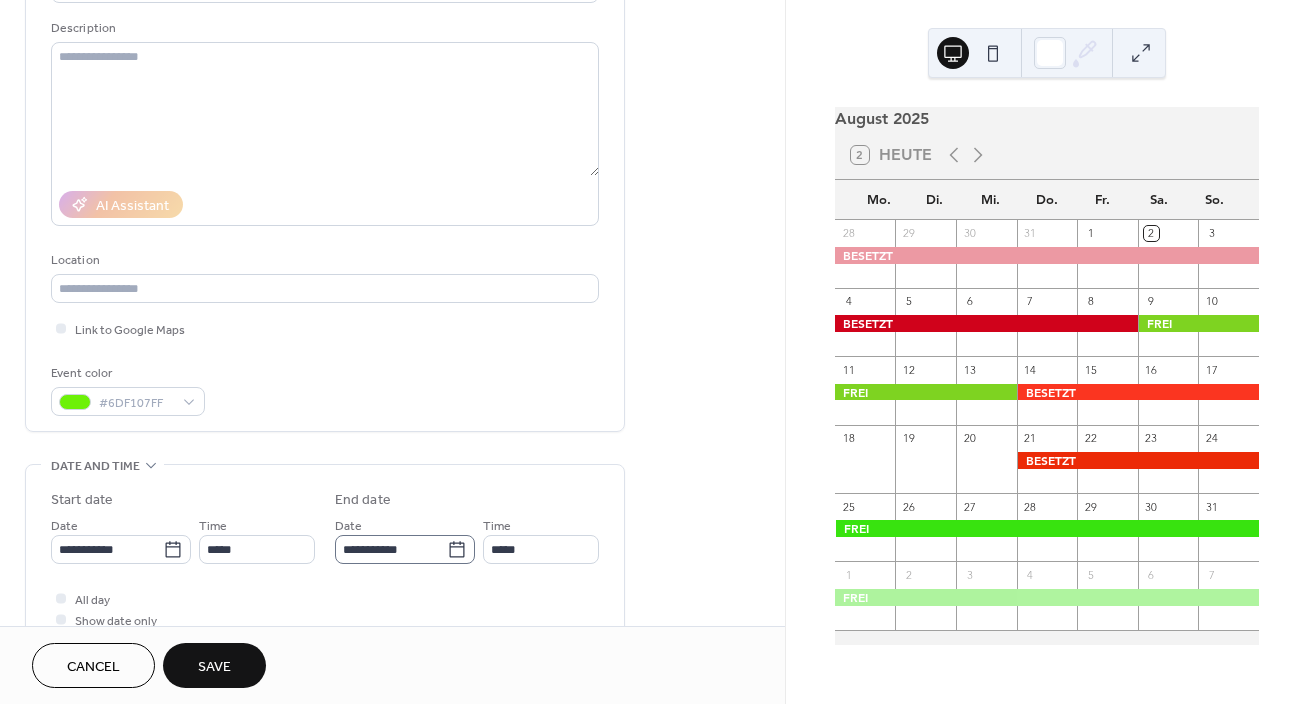 click 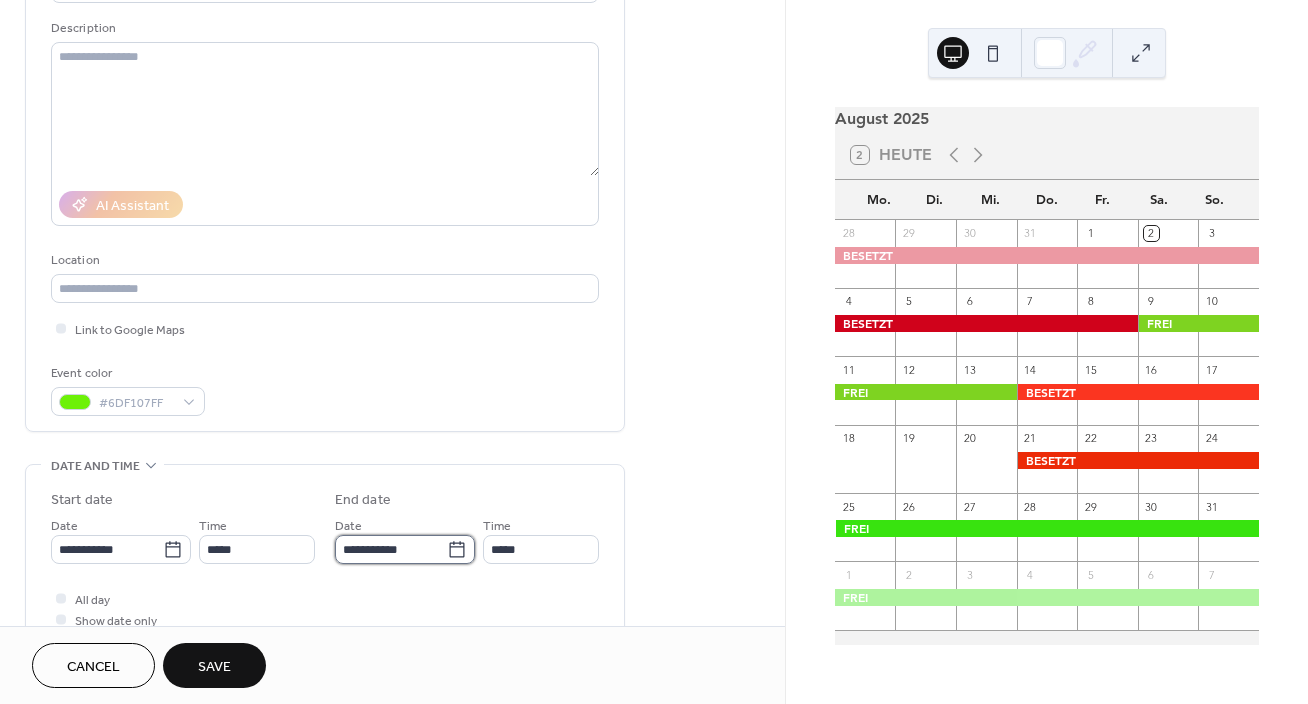 click on "**********" at bounding box center (391, 549) 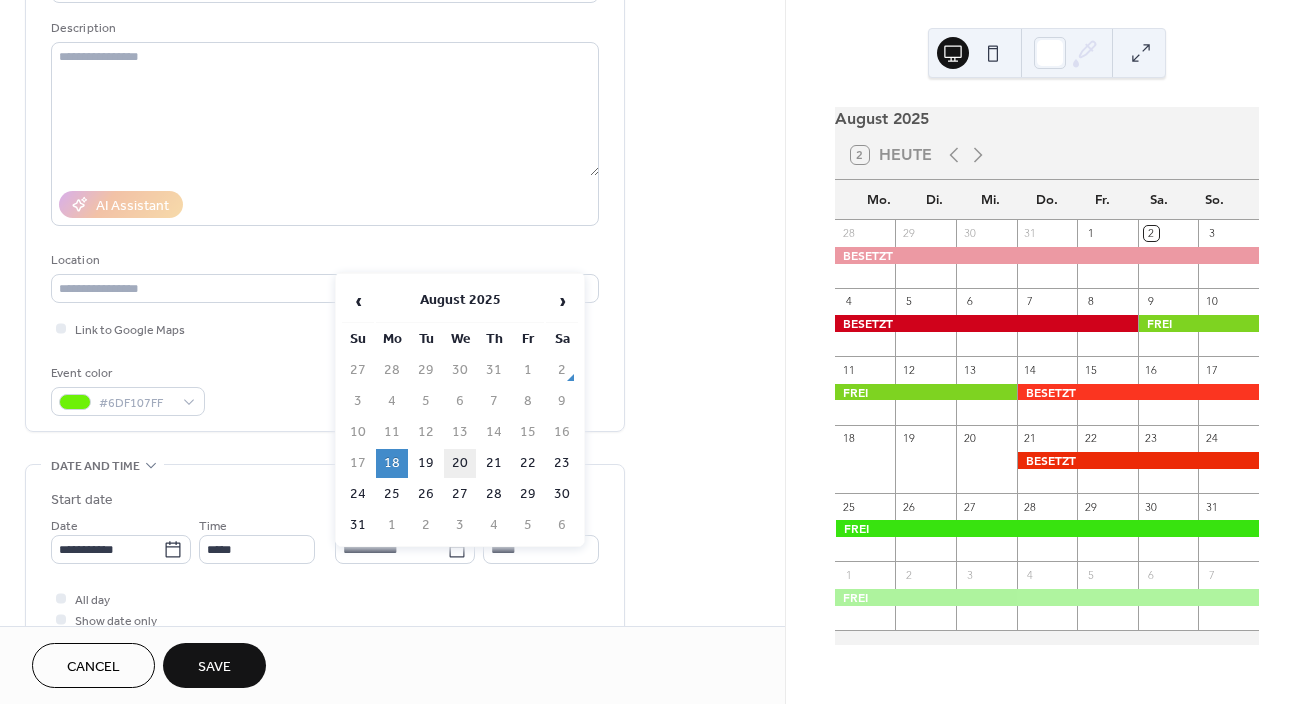 click on "20" at bounding box center (460, 463) 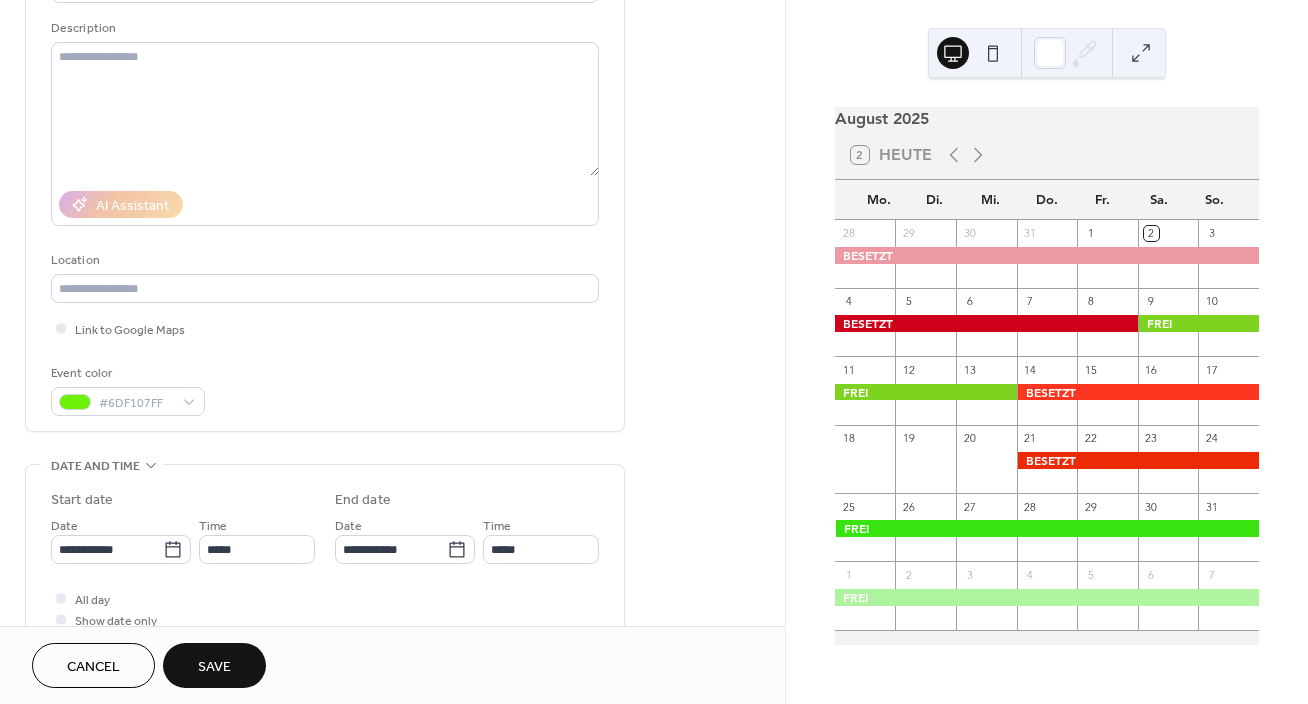 click on "Save" at bounding box center (214, 667) 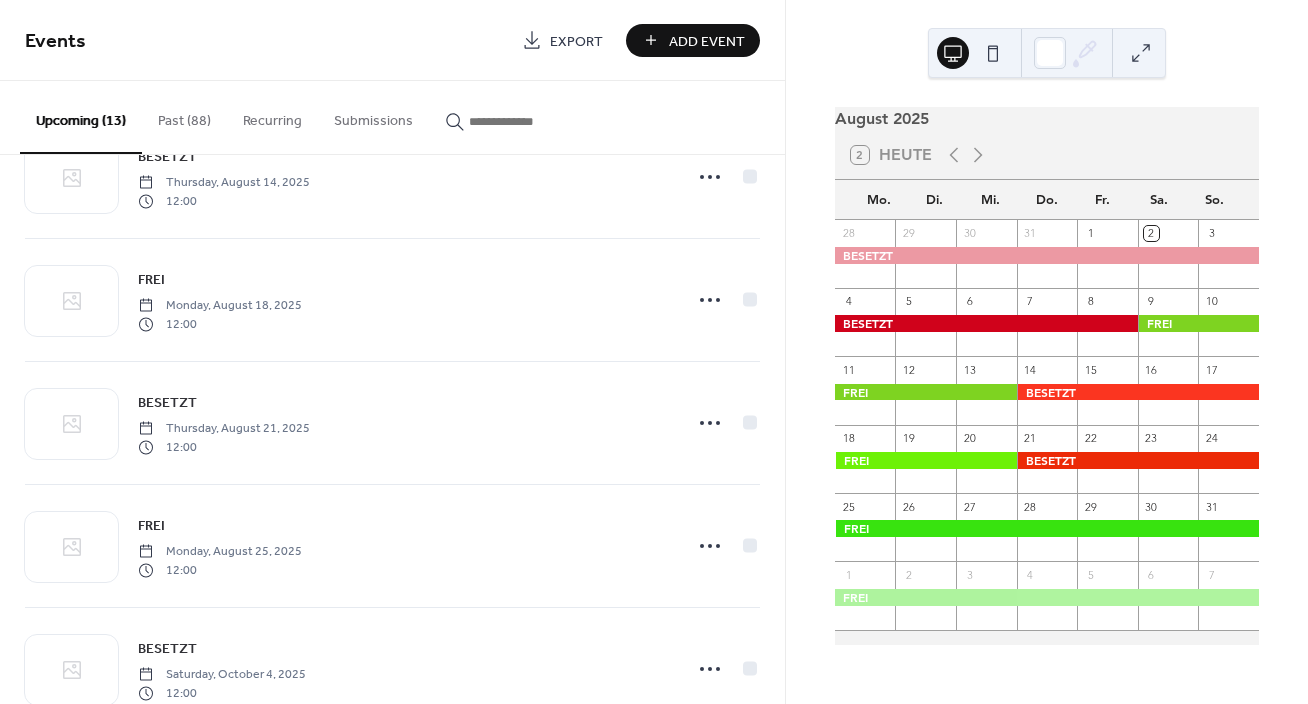 scroll, scrollTop: 374, scrollLeft: 0, axis: vertical 